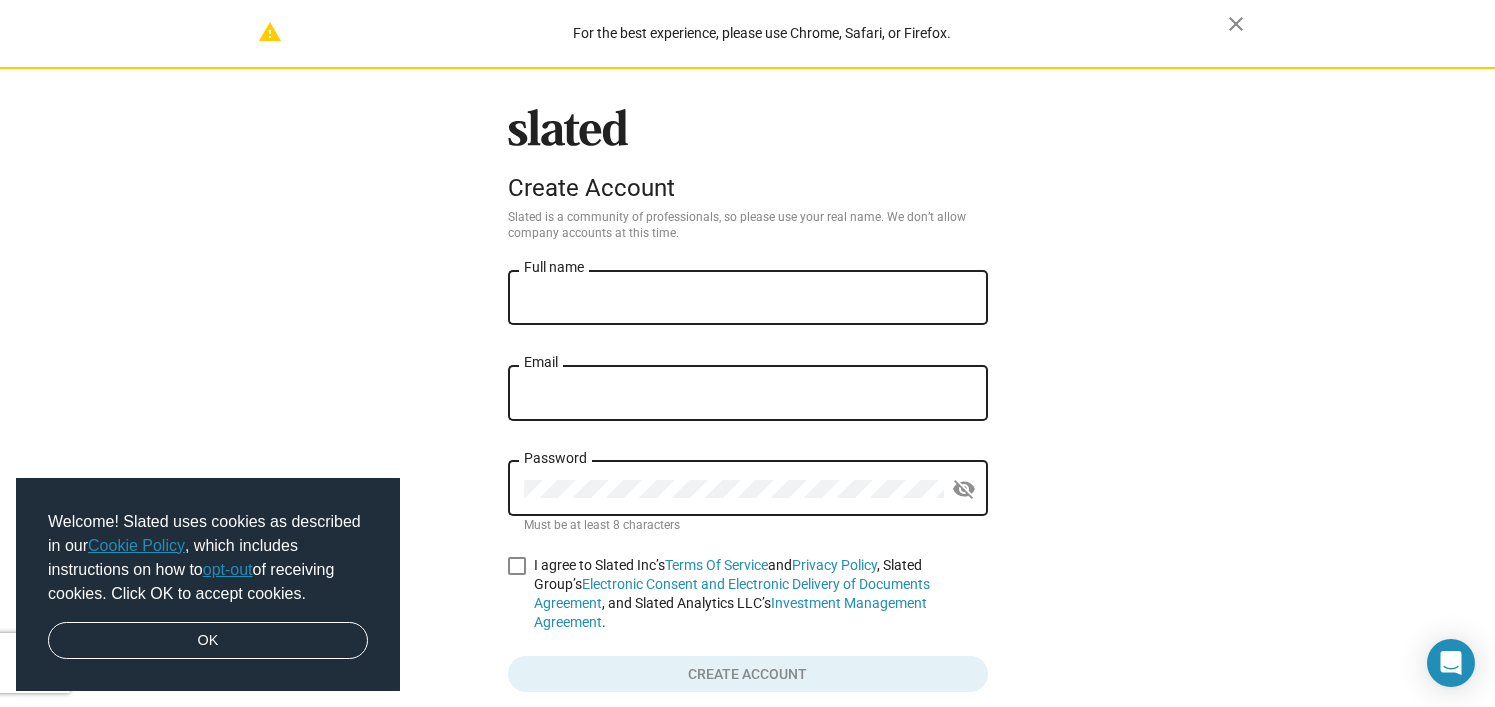 scroll, scrollTop: 0, scrollLeft: 0, axis: both 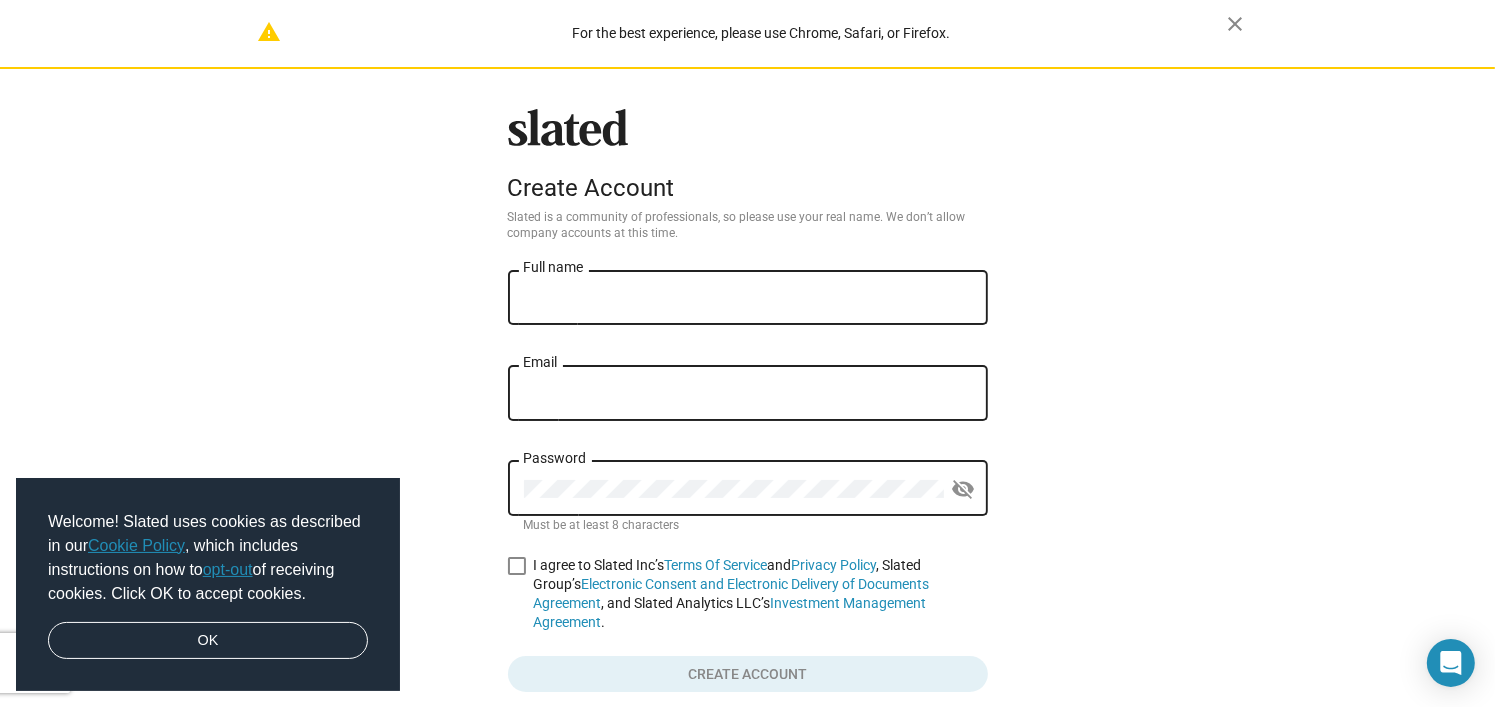 click on "Full name" at bounding box center [748, 298] 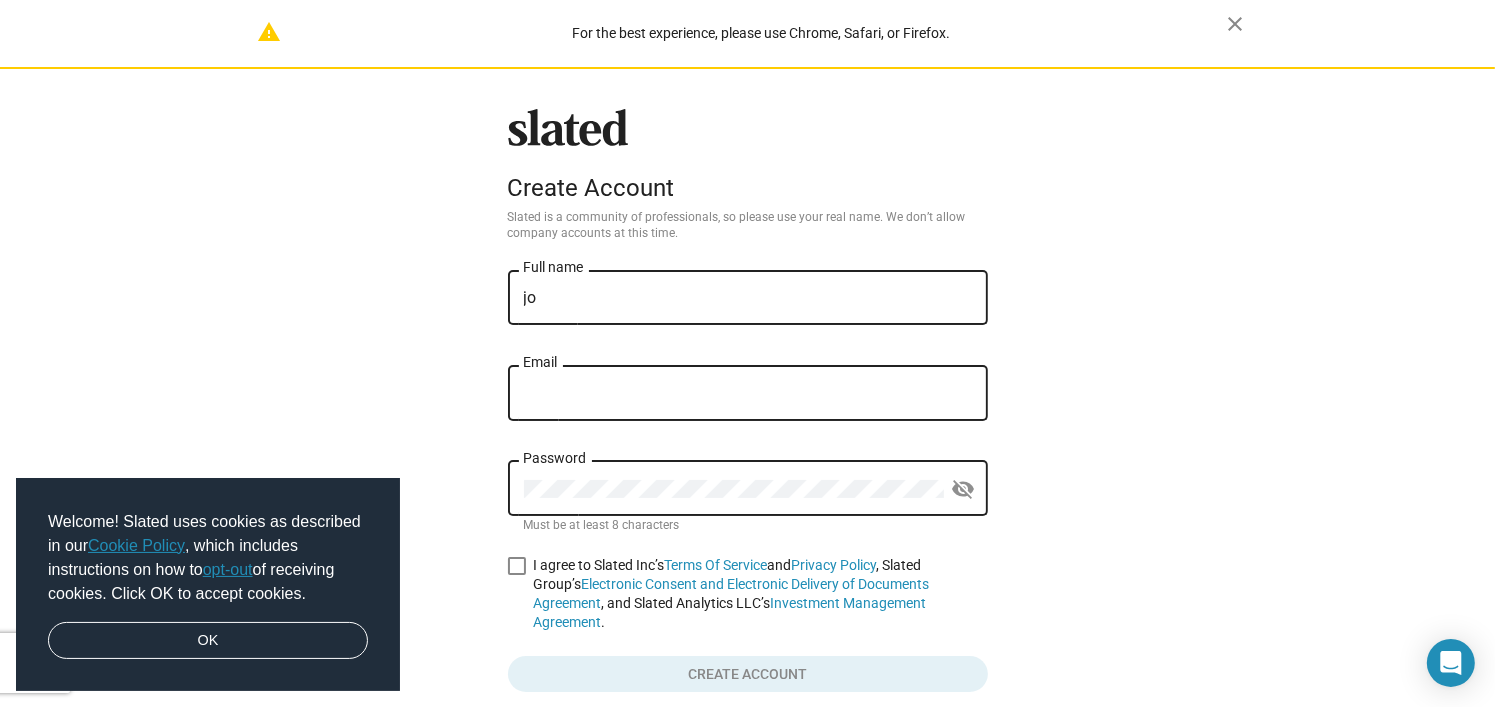type on "j" 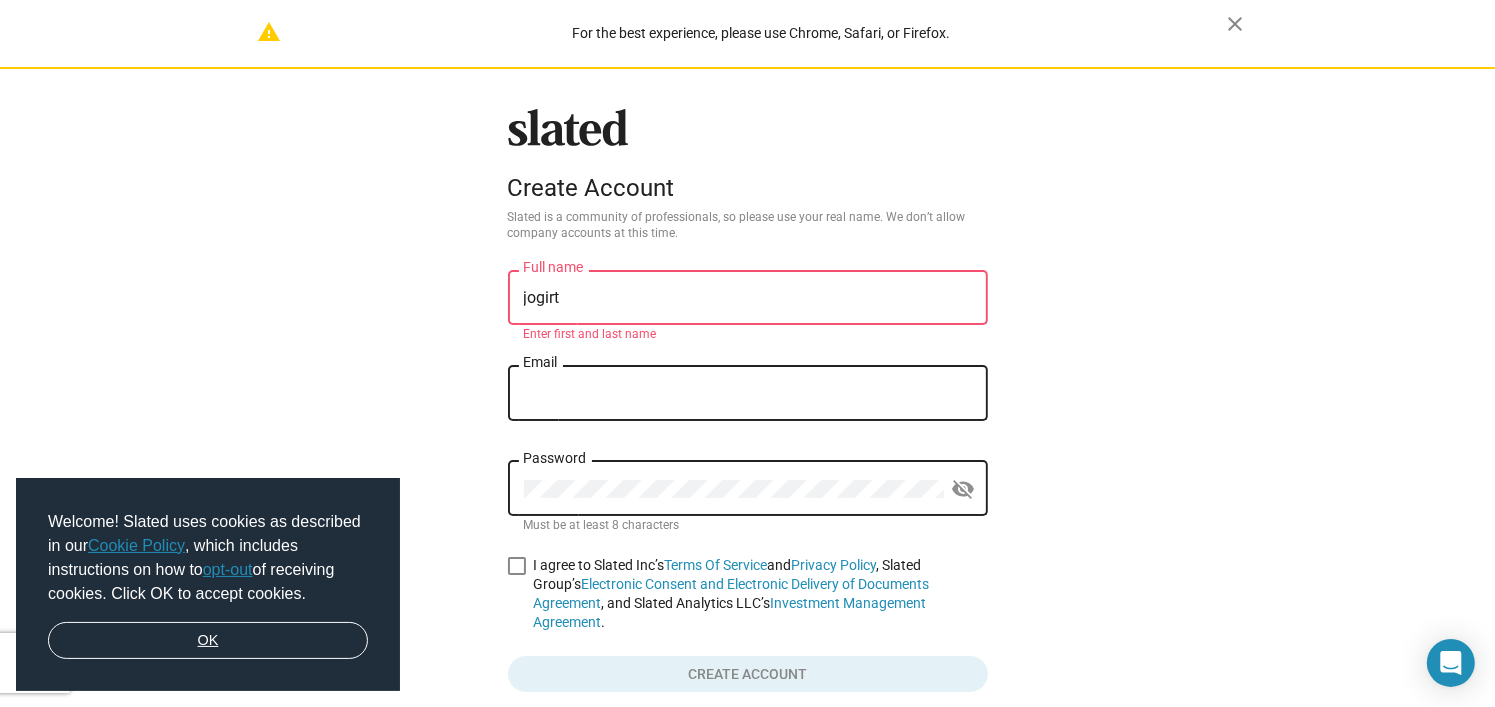 click on "OK" at bounding box center (208, 641) 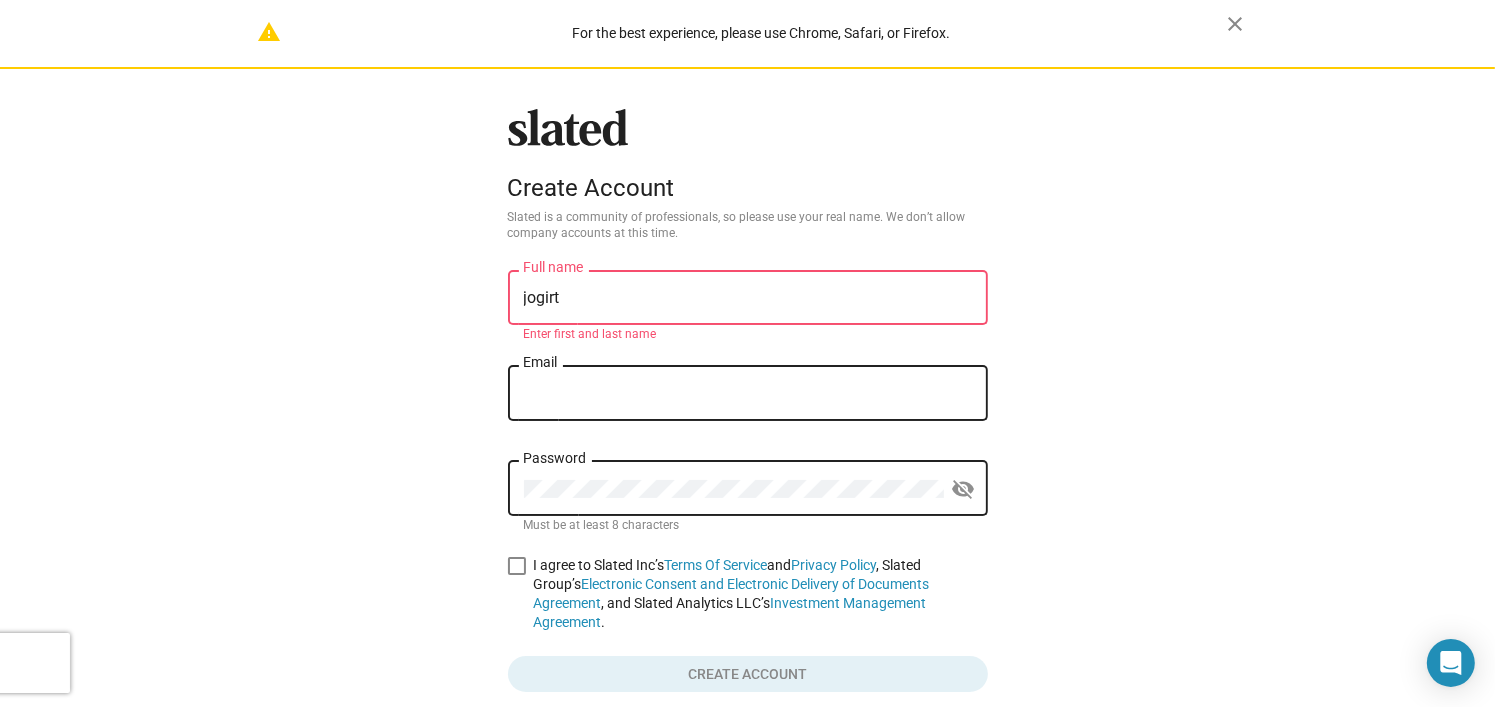 click on "jogirt" at bounding box center [748, 298] 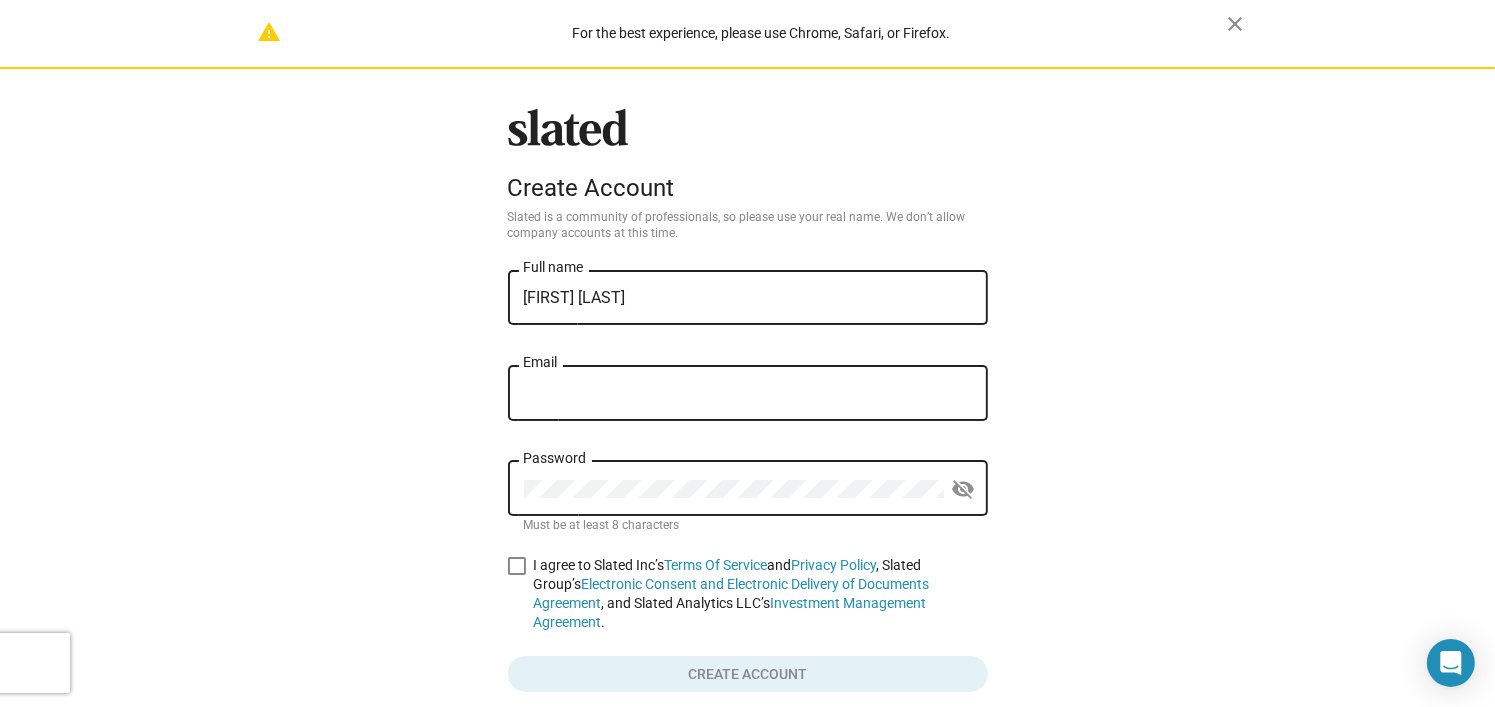 click on "Email" at bounding box center [748, 394] 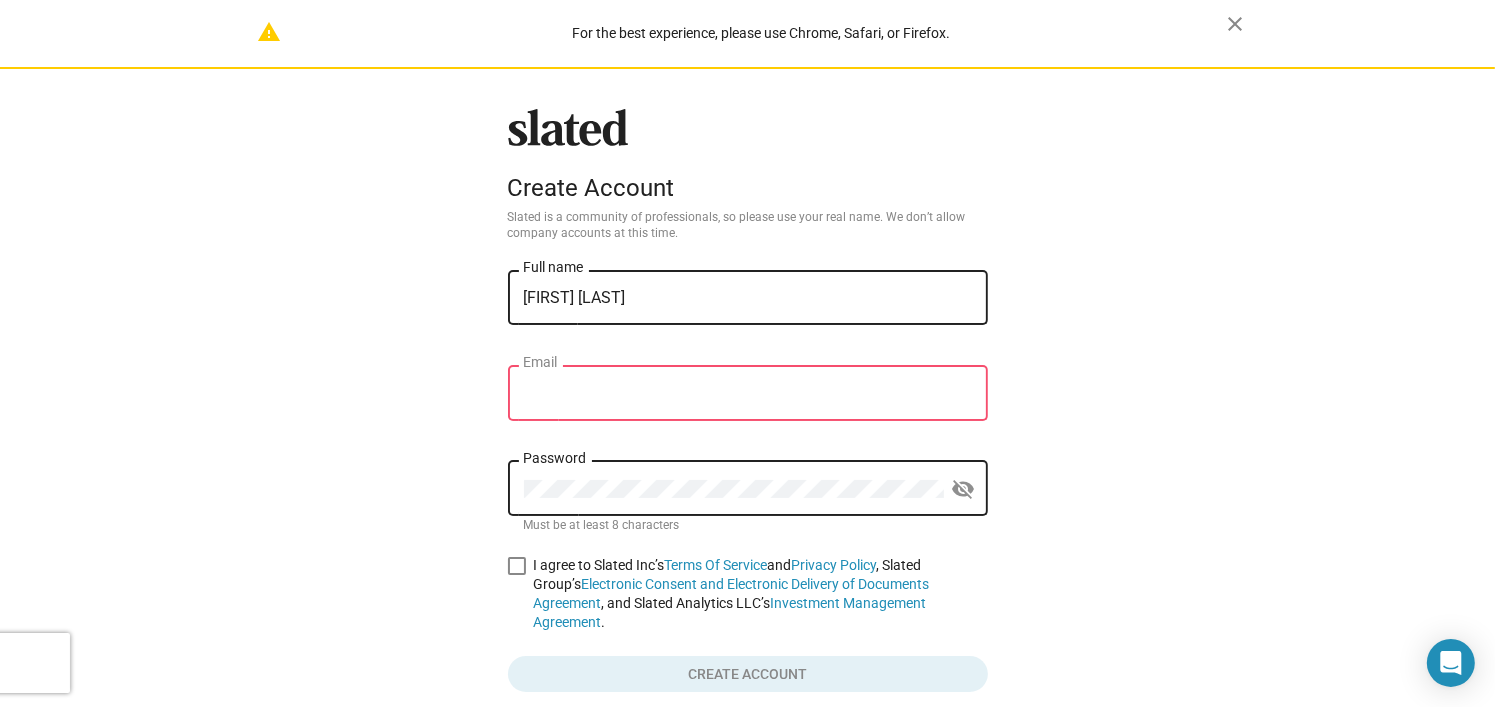 click on "[FIRST] [LAST]" at bounding box center (748, 298) 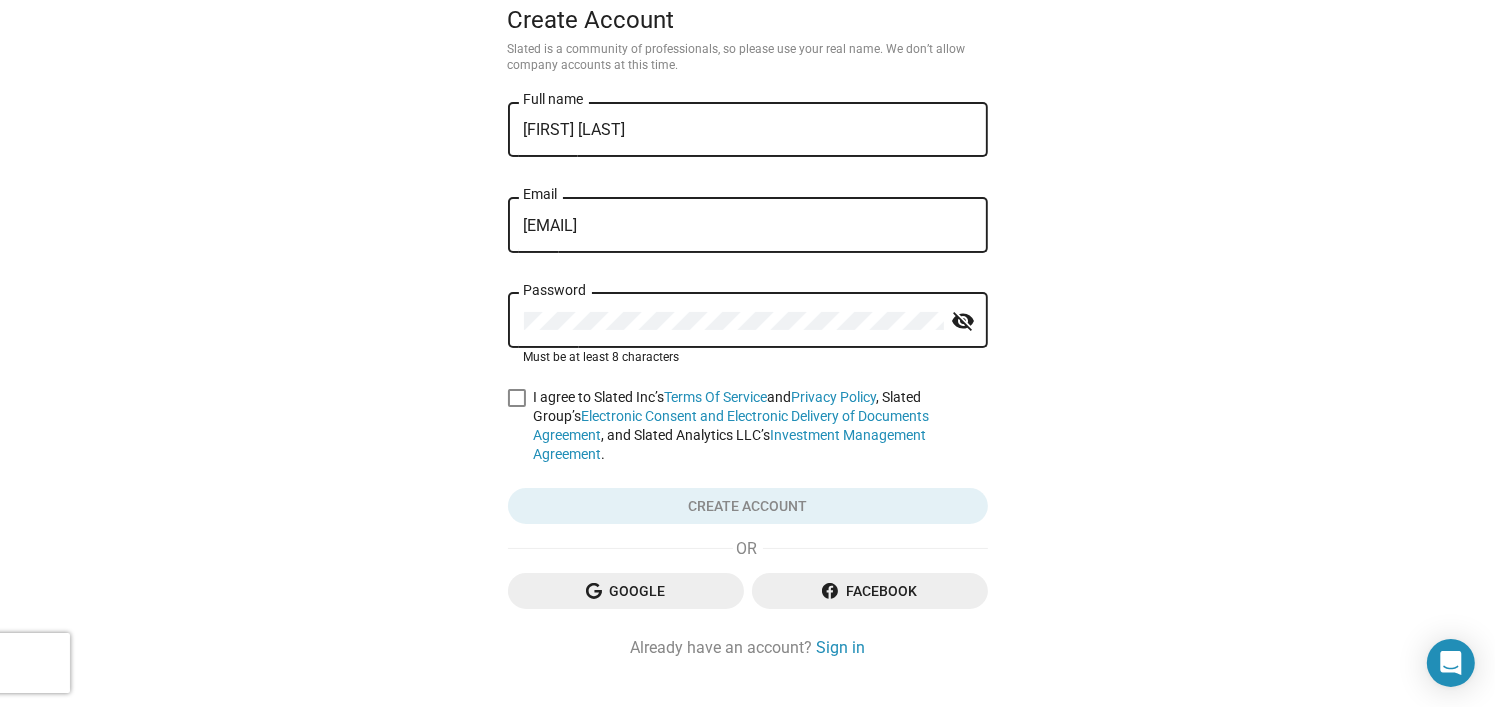 scroll, scrollTop: 180, scrollLeft: 0, axis: vertical 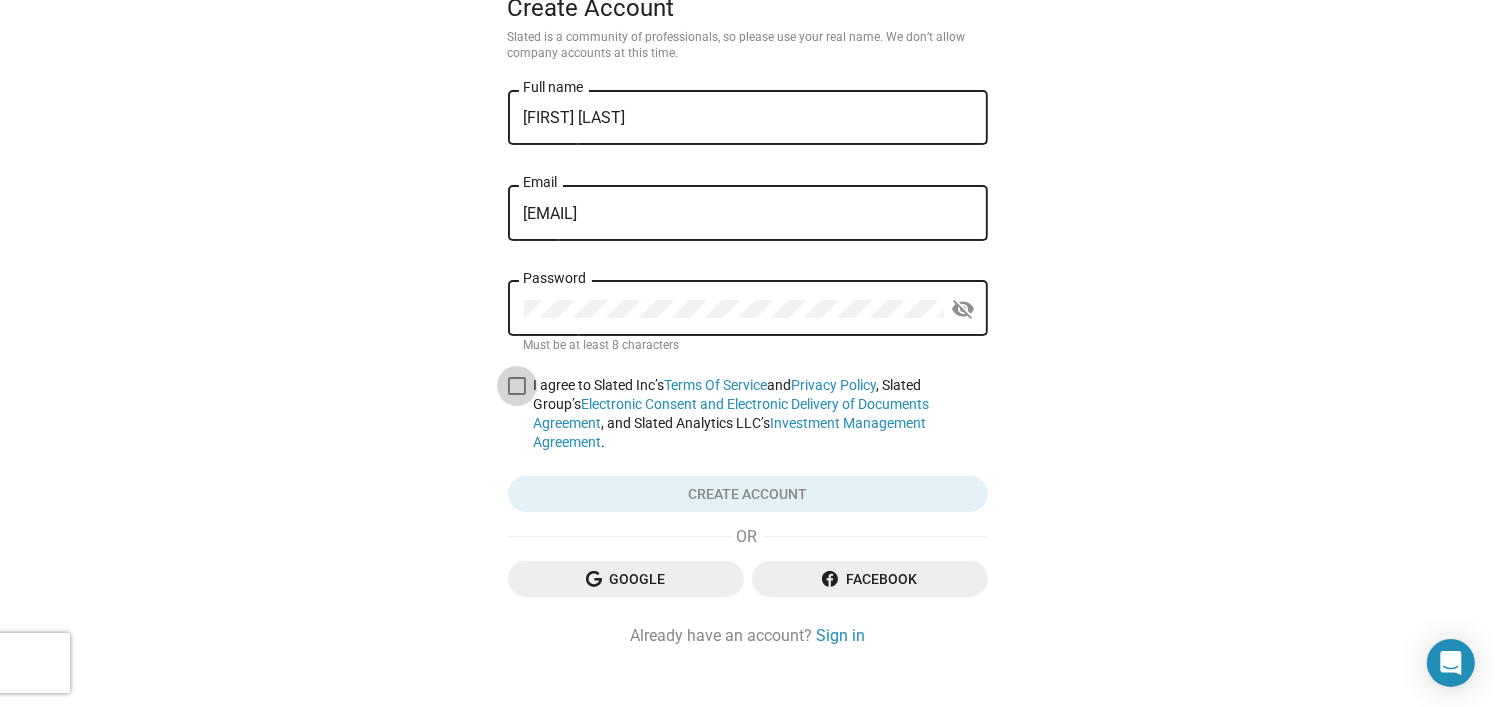 click on "I agree to Slated Inc’s  Terms Of Service  and  Privacy Policy , Slated Group’s  Electronic Consent and Electronic Delivery of Documents Agreement , and Slated Analytics LLC’s  Investment Management Agreement ." at bounding box center [748, 414] 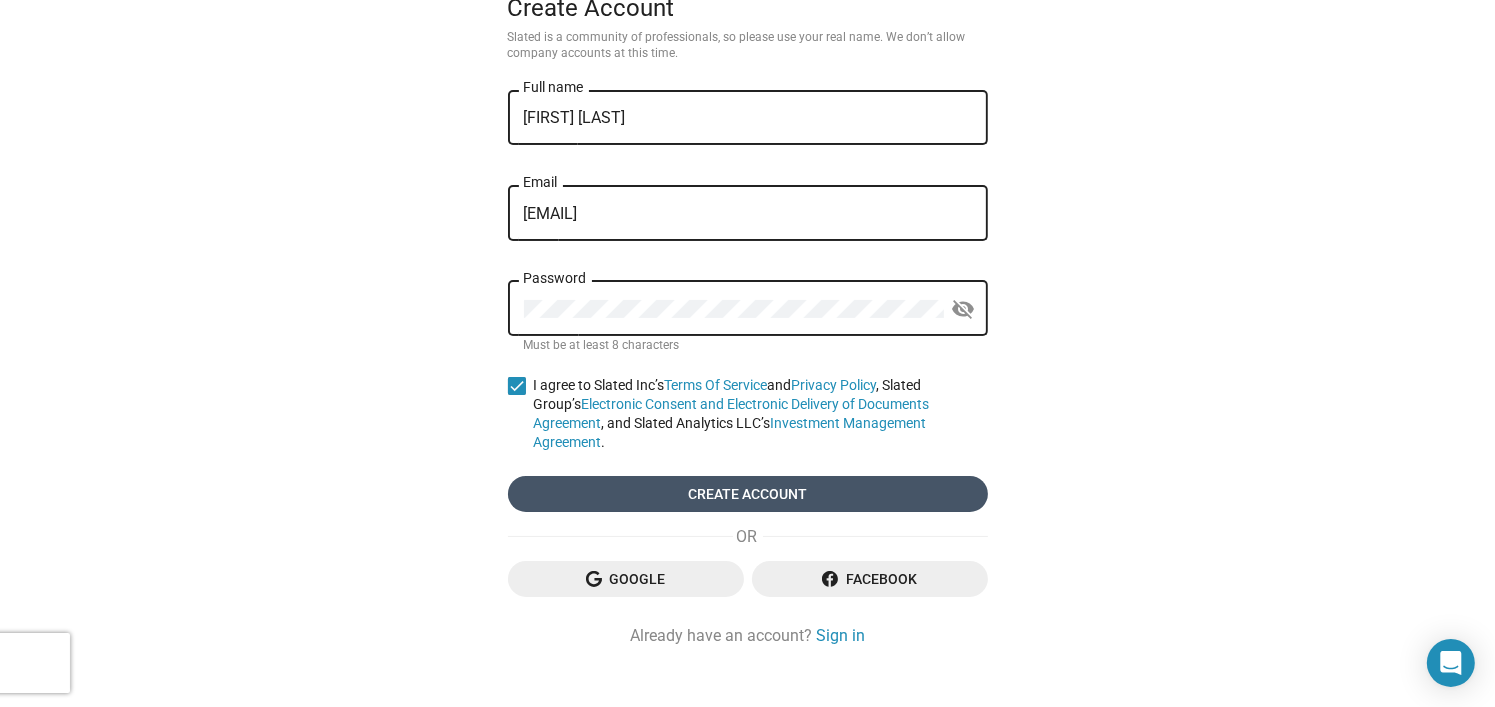 click on "Create account" 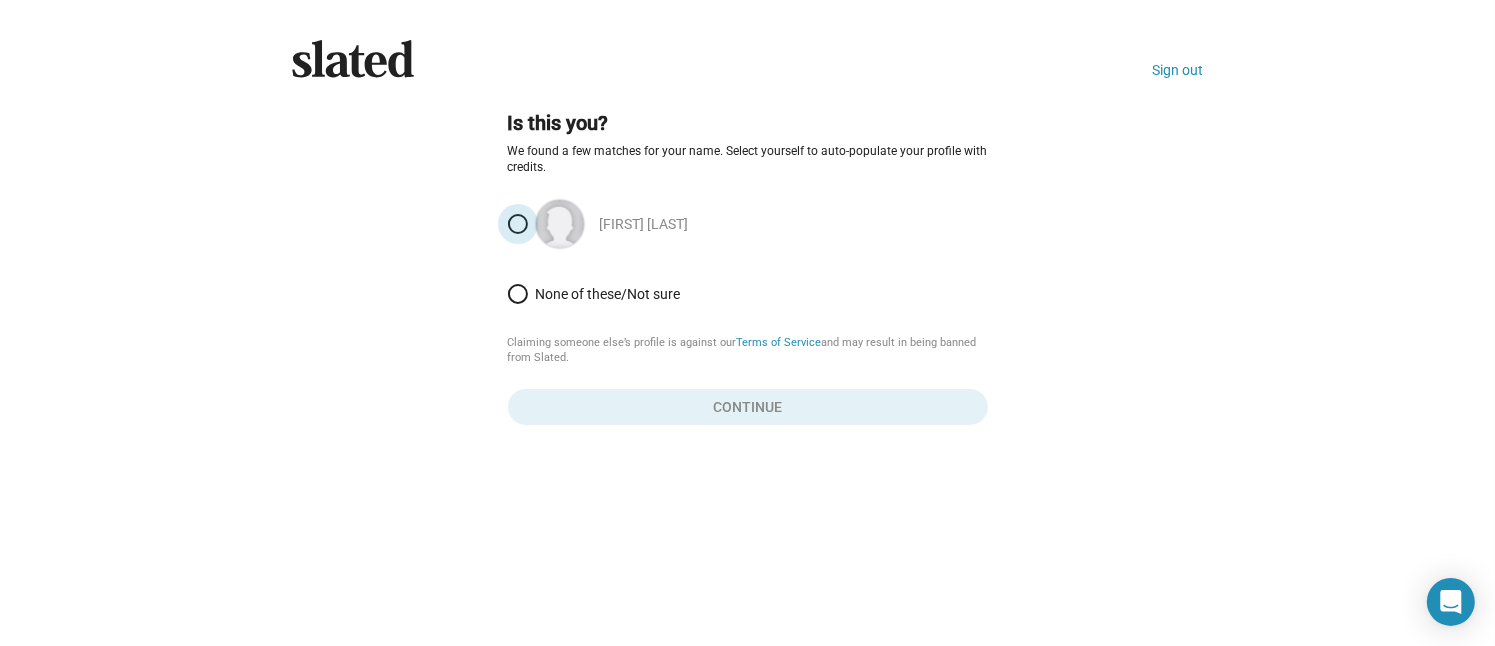click at bounding box center (518, 224) 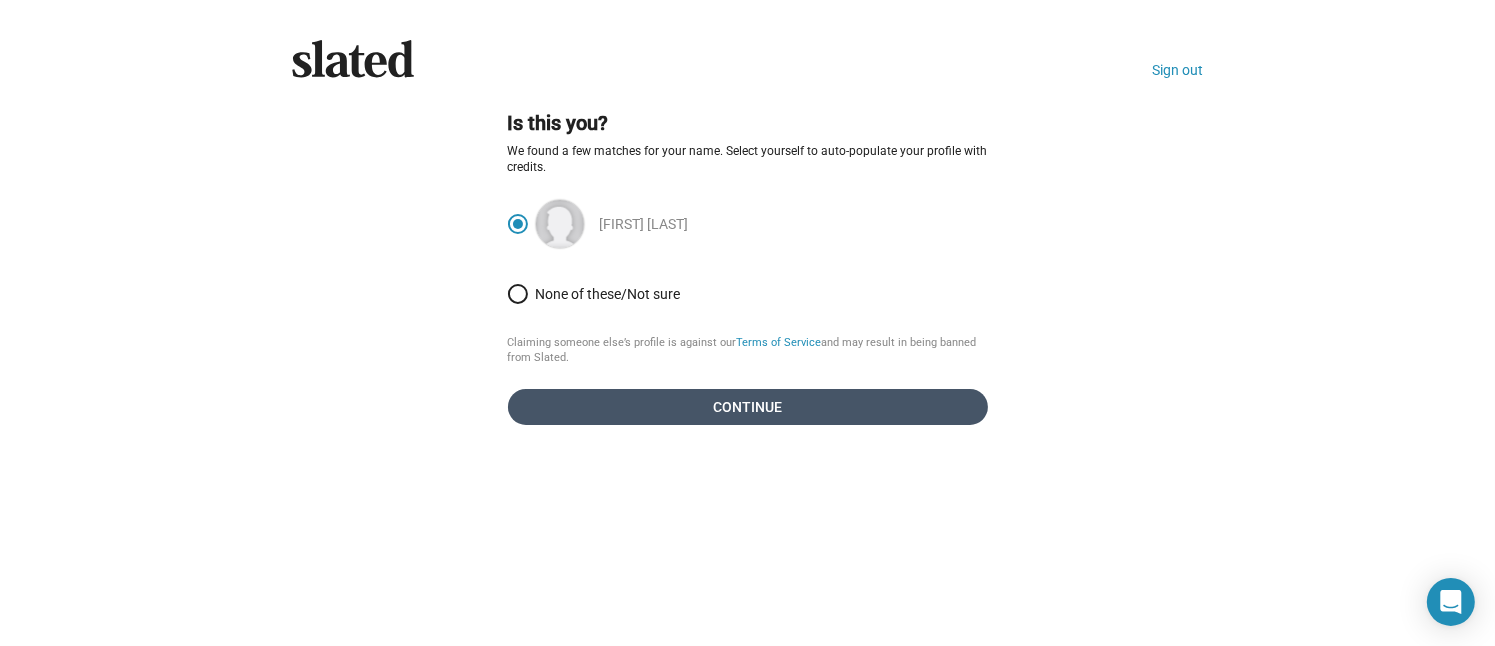 click on "Continue" 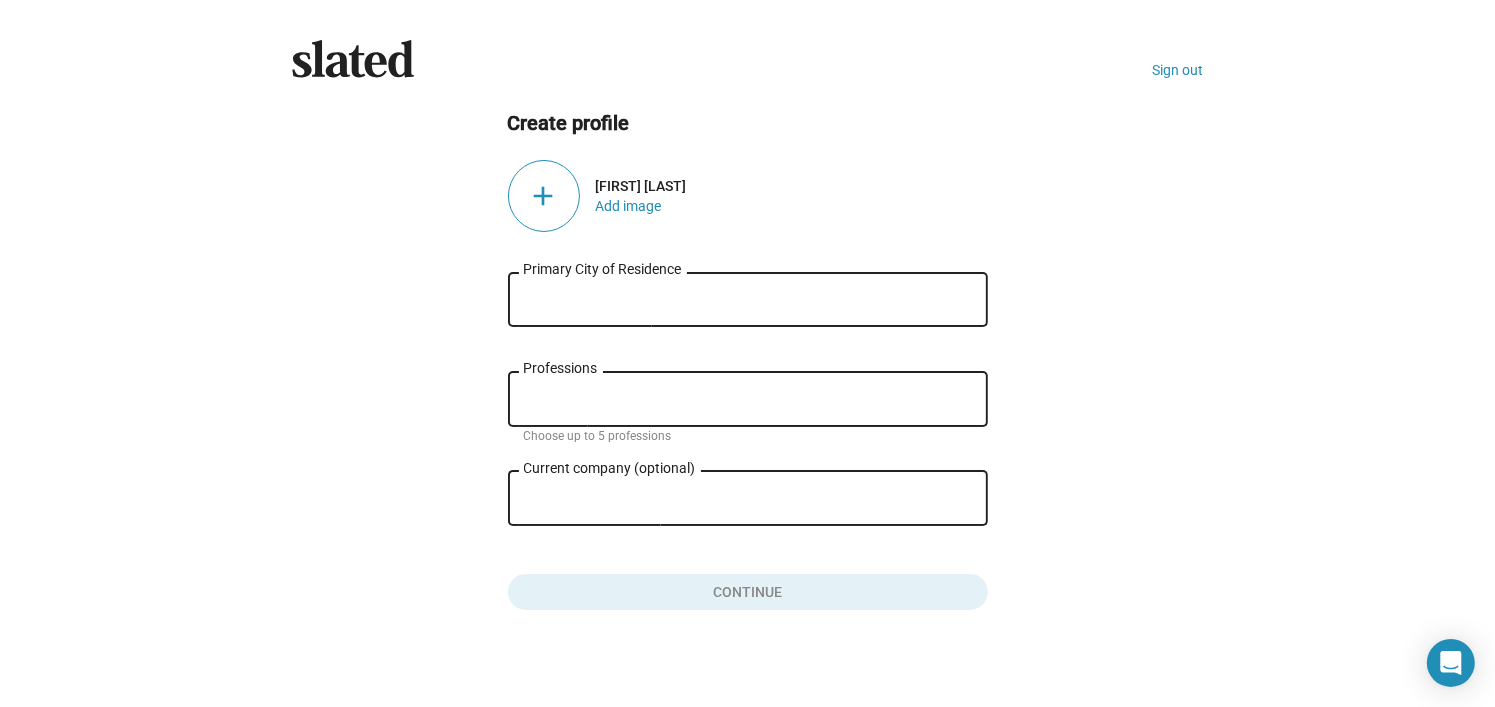 click on "Primary City of Residence" at bounding box center (748, 300) 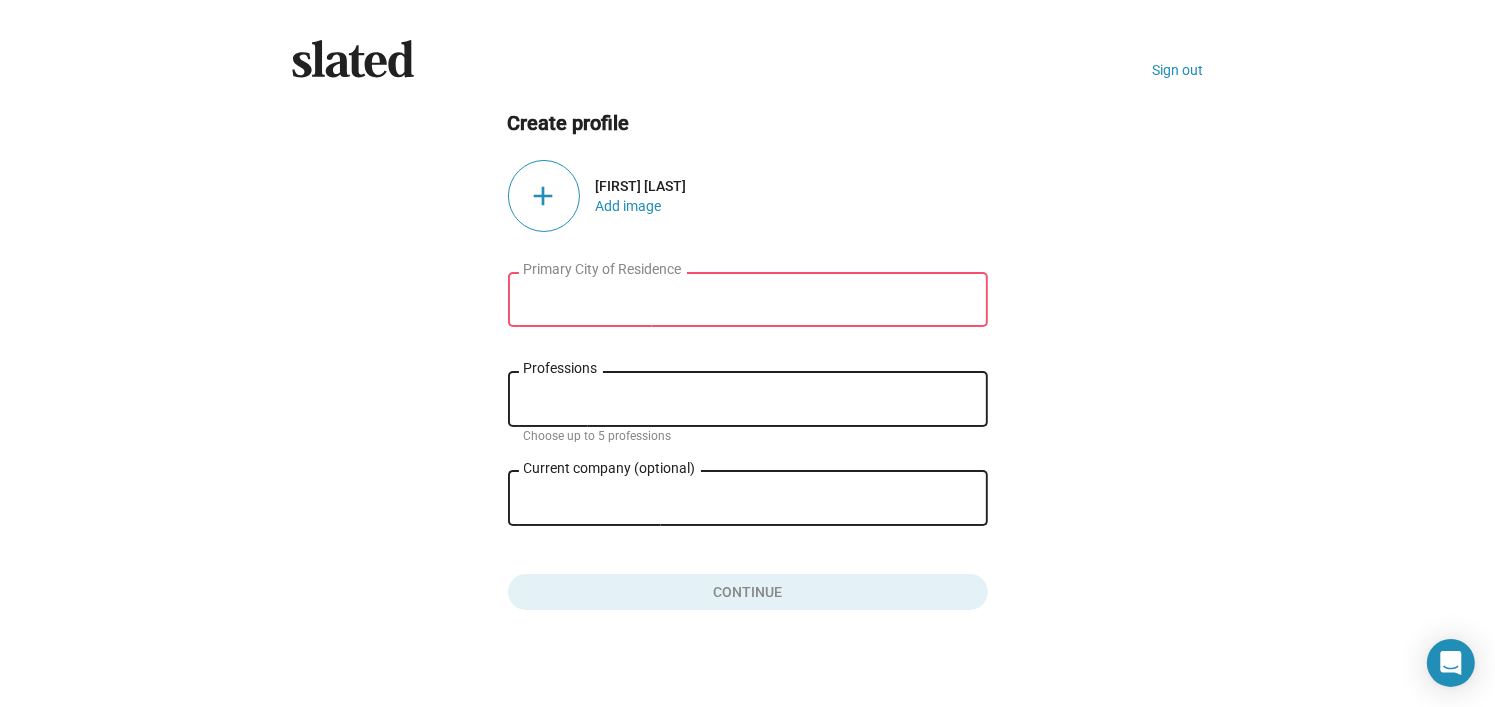 click on "Create profile add  [FIRST] [LAST]  Add image   Primary [CITY] of Residence Professions Choose up to 5 professions Current company (optional) close Role at company  Continue" 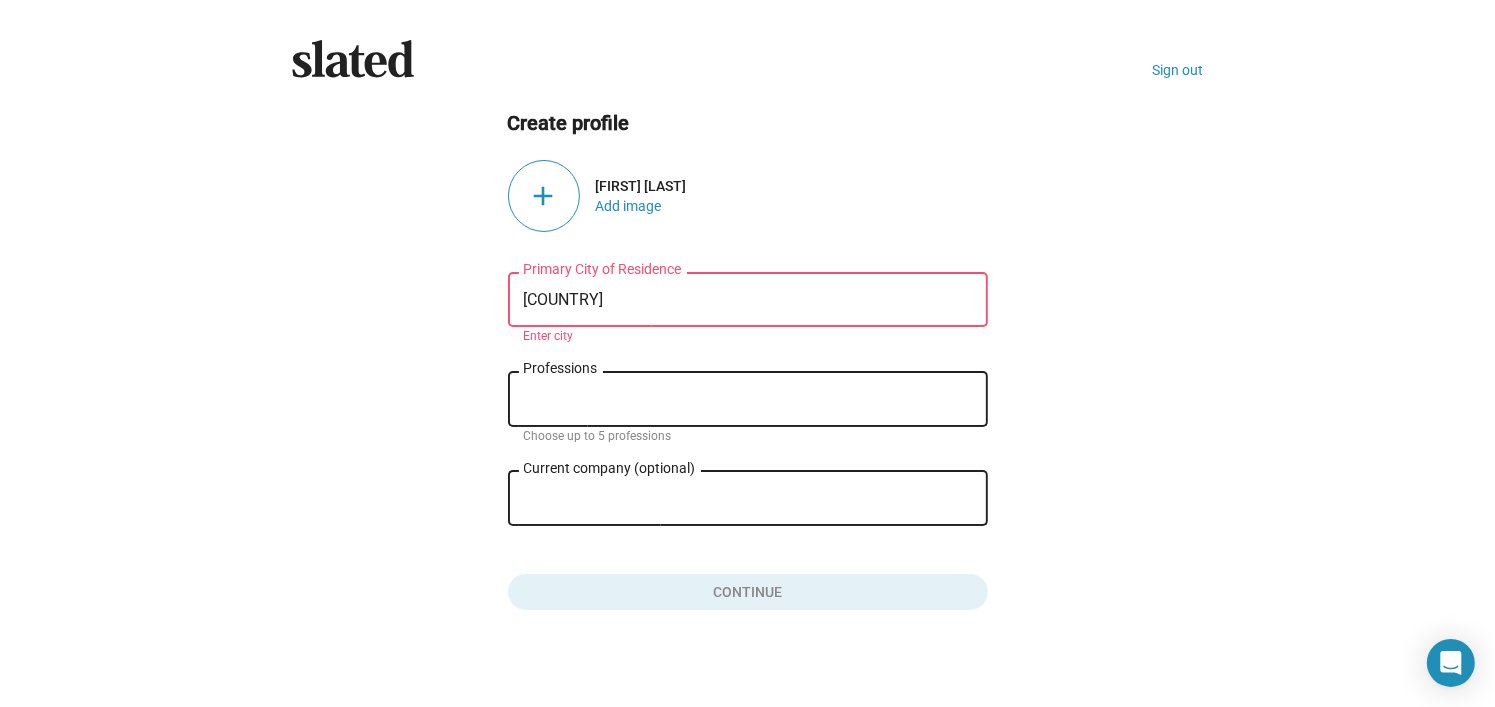 click on "Professions" at bounding box center [752, 400] 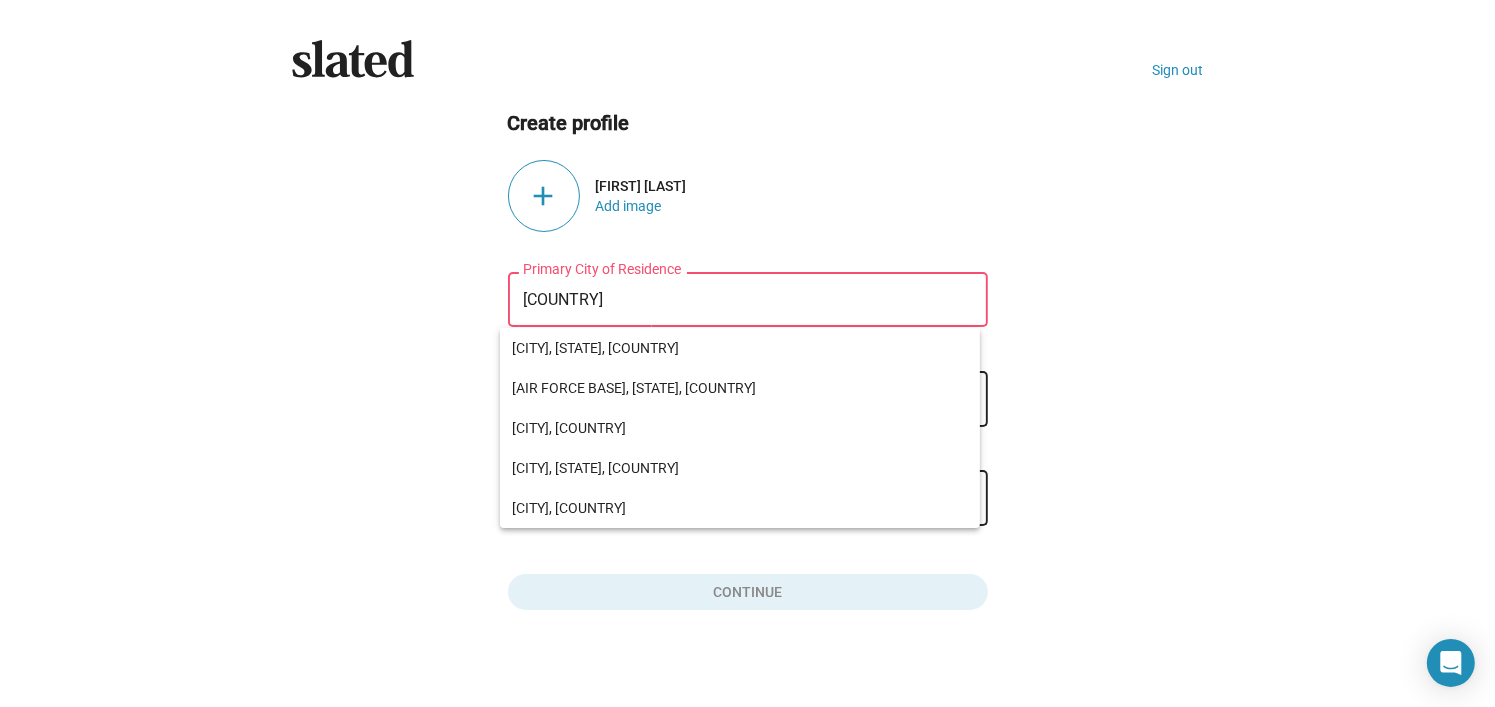 type on "U" 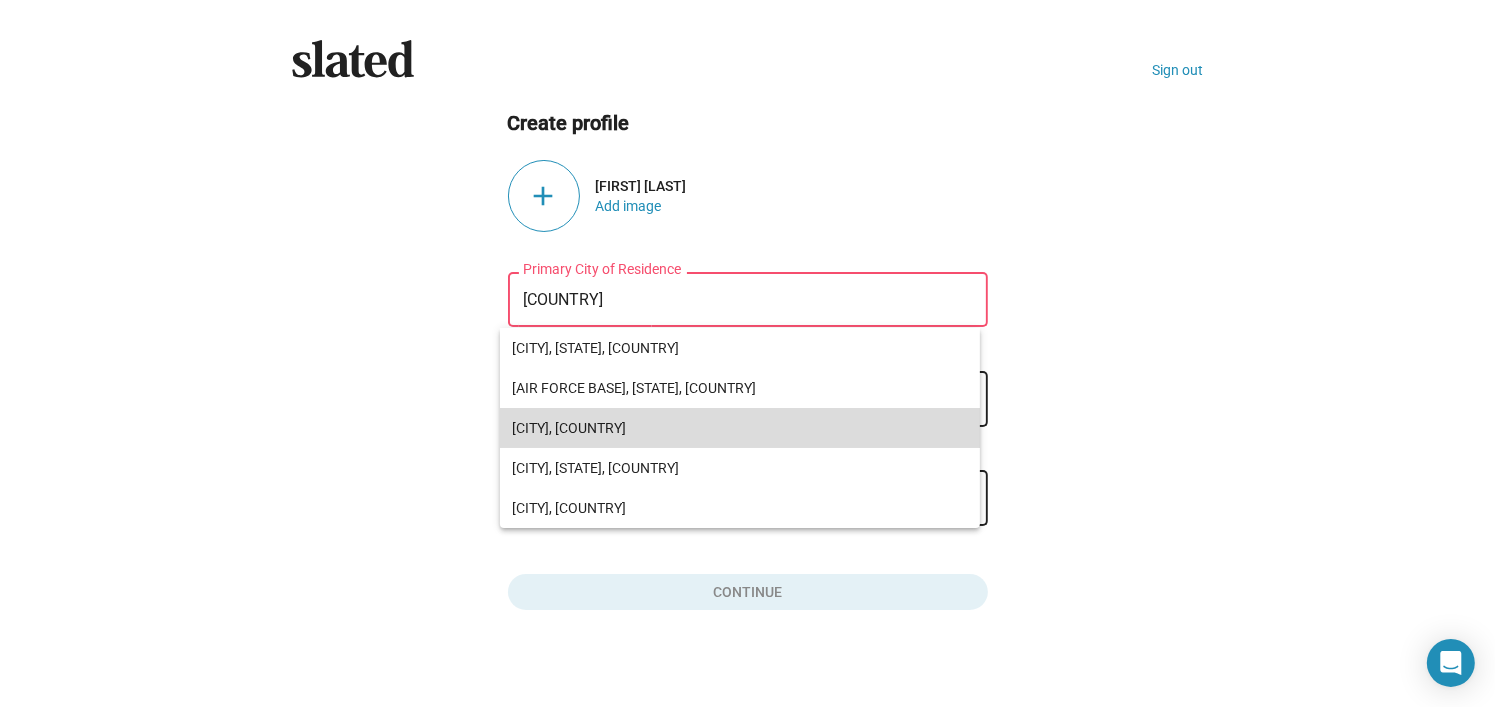 click on "[CITY], [COUNTRY]" at bounding box center (740, 428) 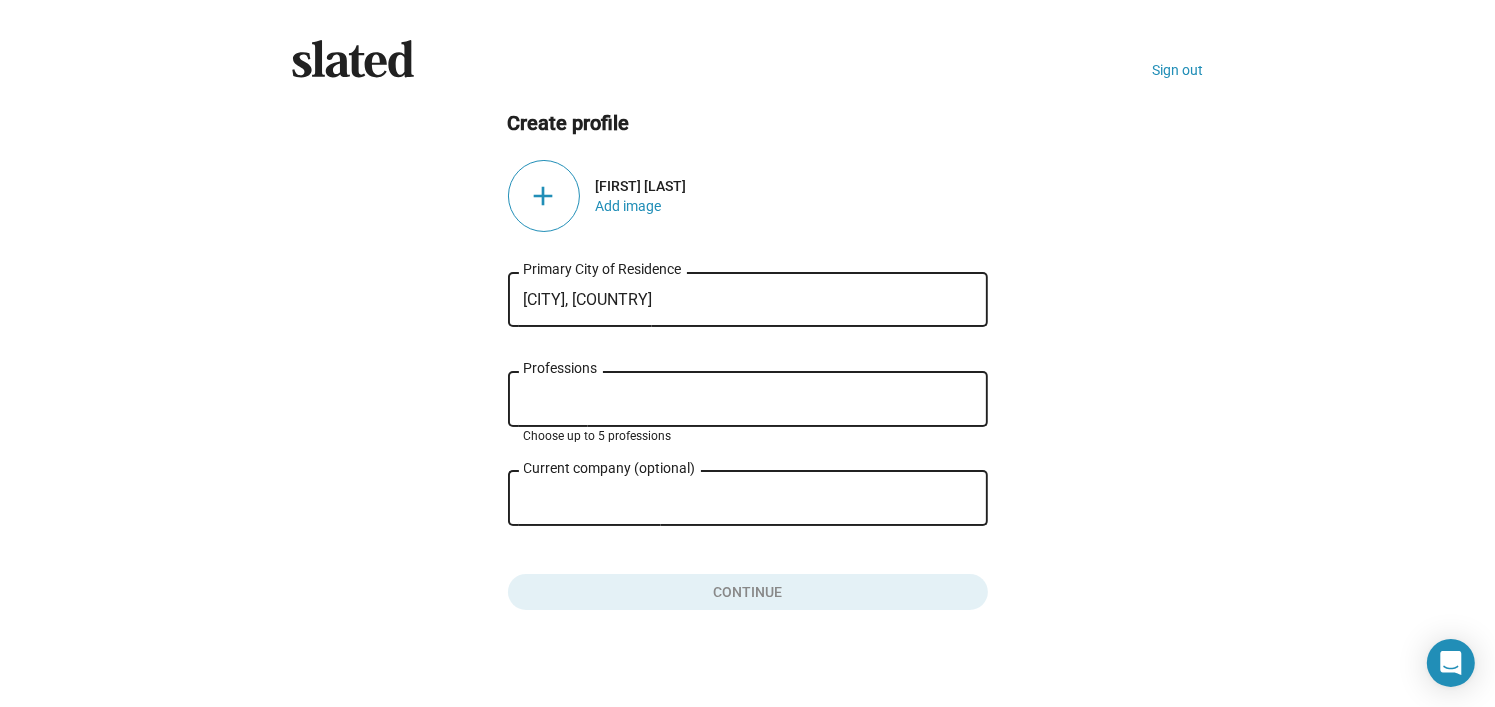 click on "Professions" at bounding box center (752, 400) 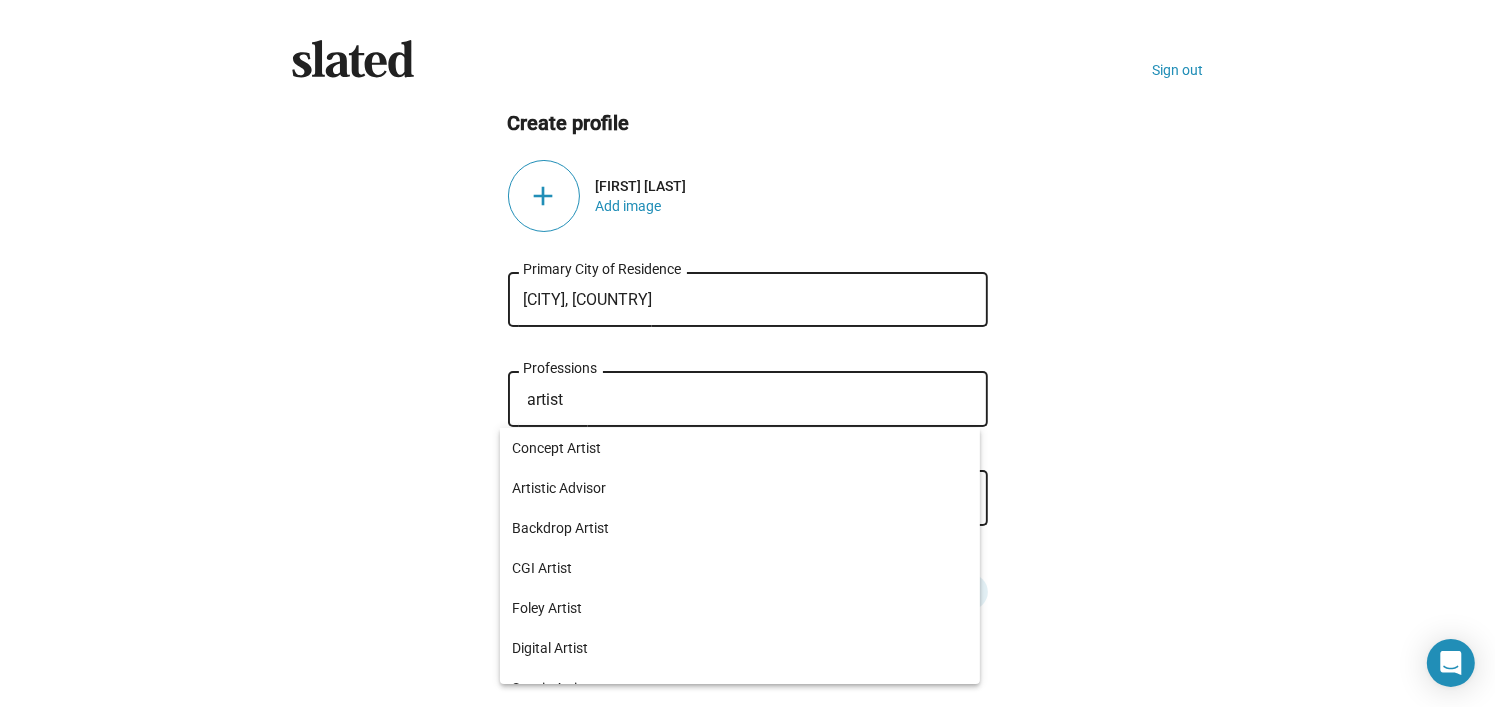 type on "artist" 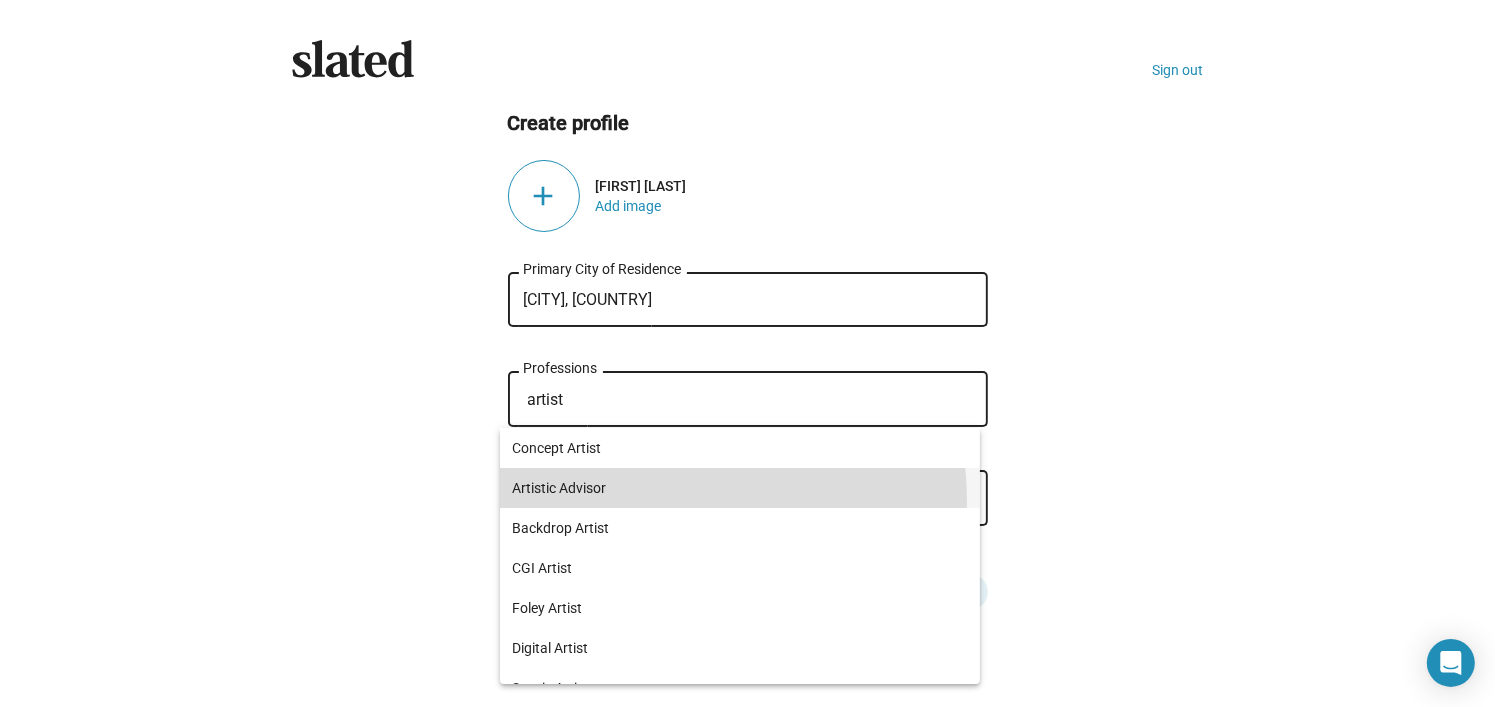 click on "Artistic Advisor" at bounding box center (740, 488) 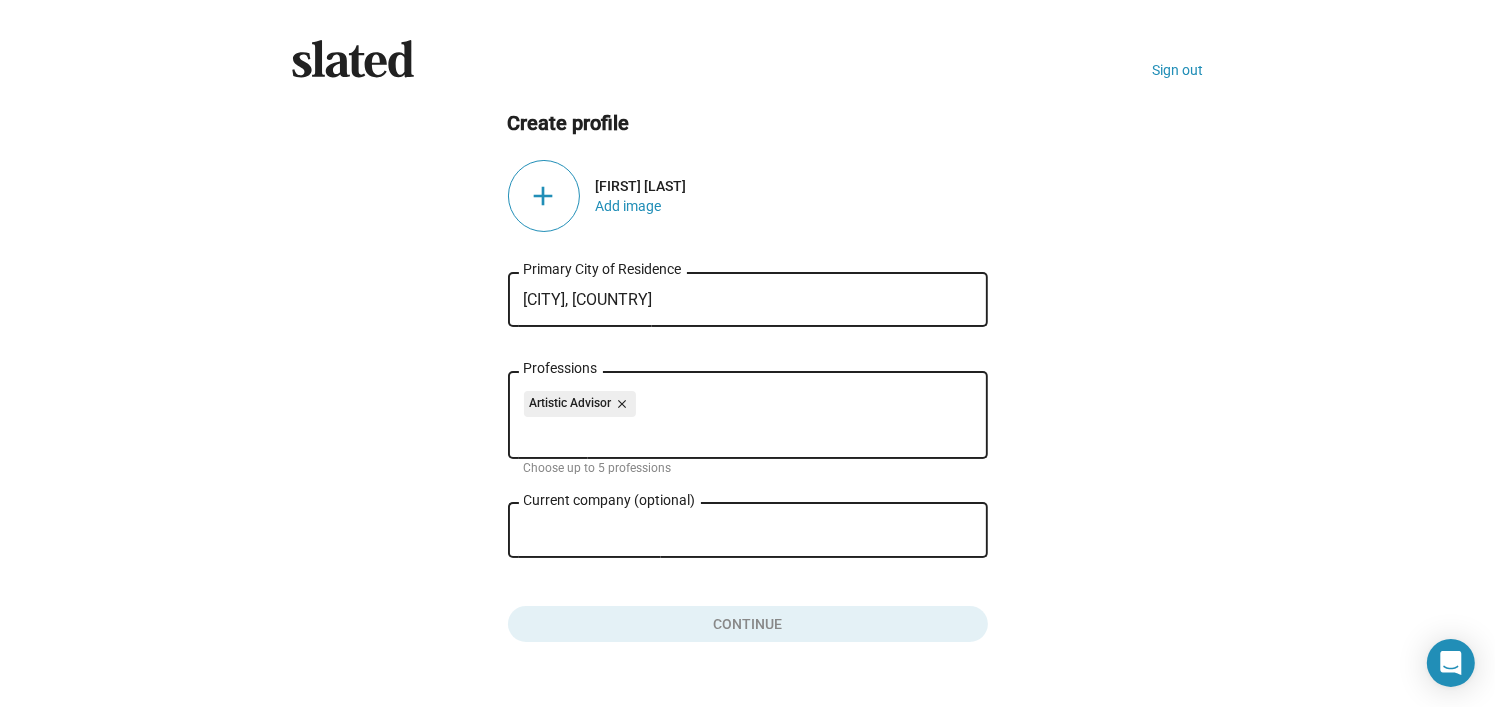 click on "Current company (optional)" at bounding box center (734, 531) 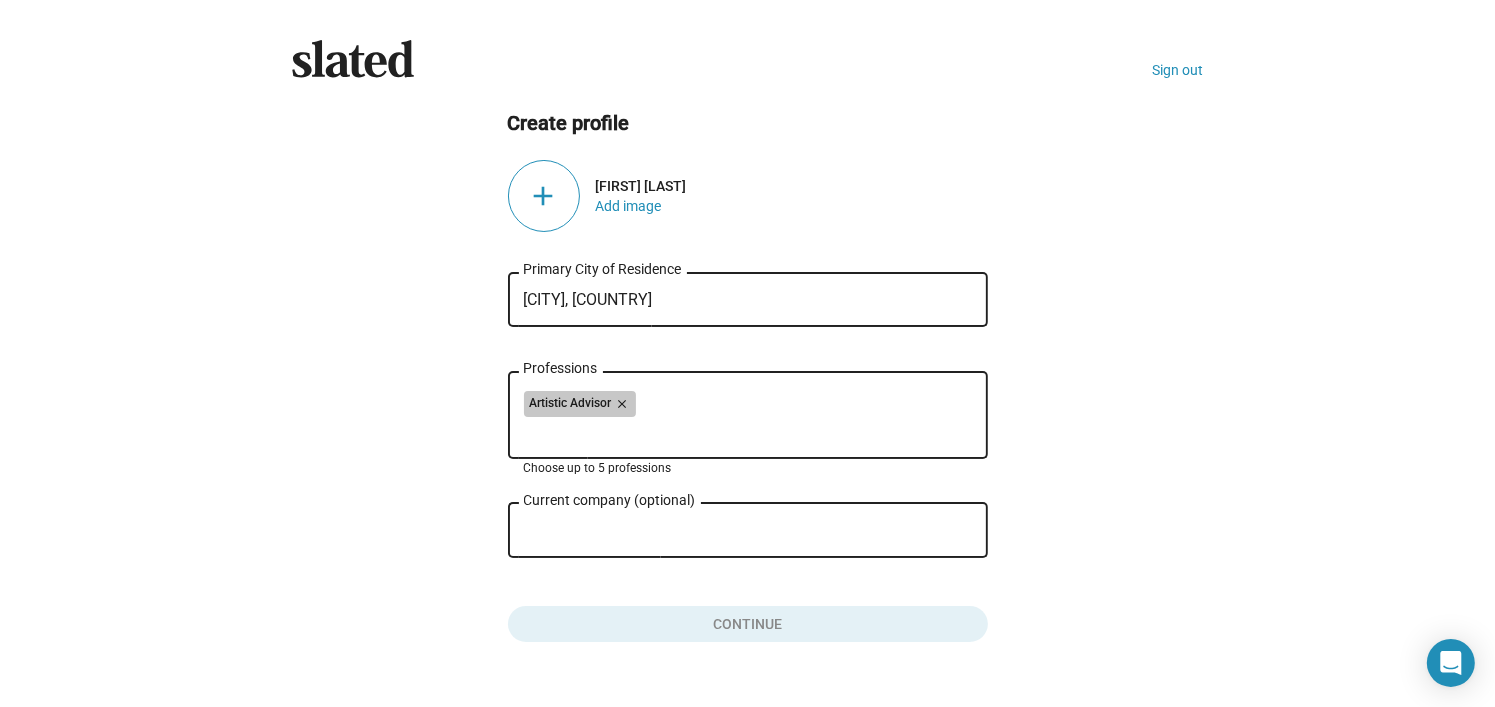 click on "Artistic Advisor close" at bounding box center [748, 407] 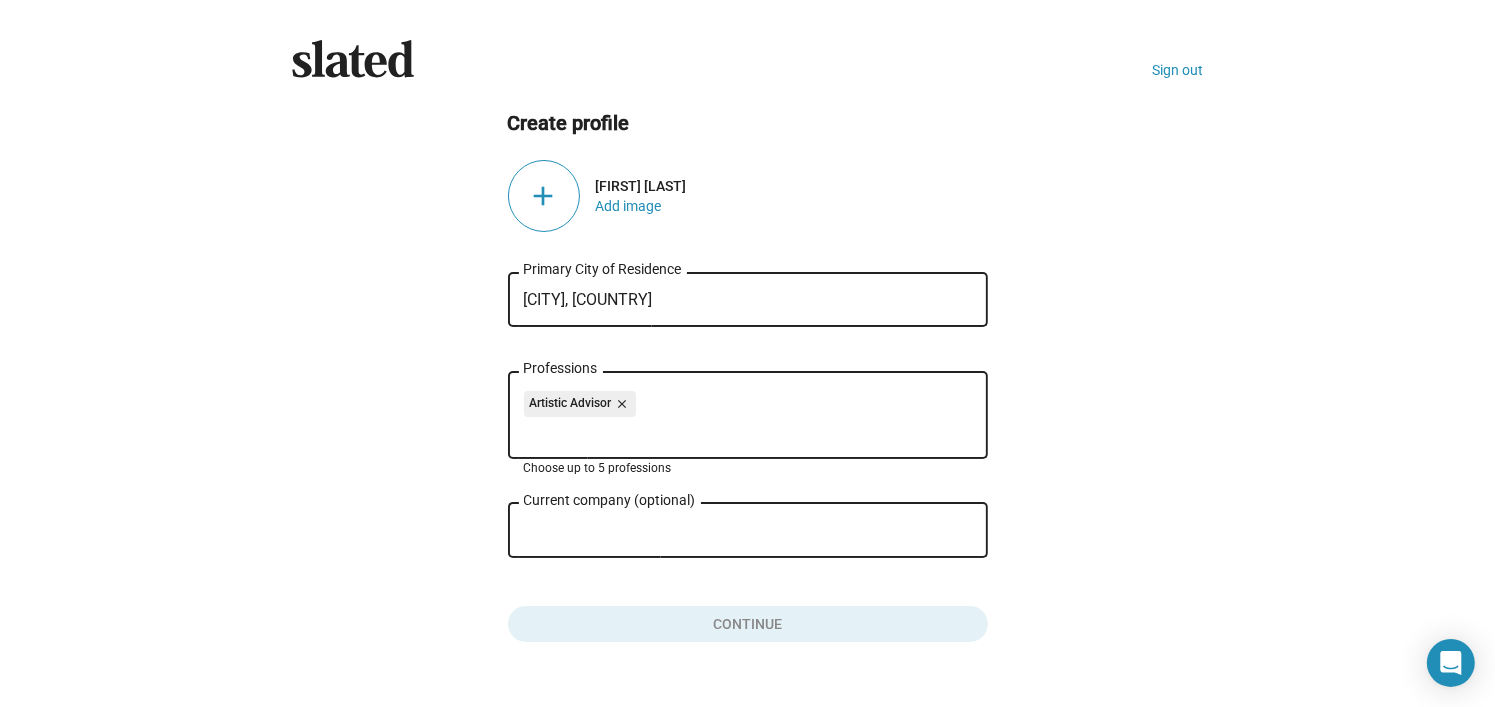 click on "Professions" at bounding box center (752, 432) 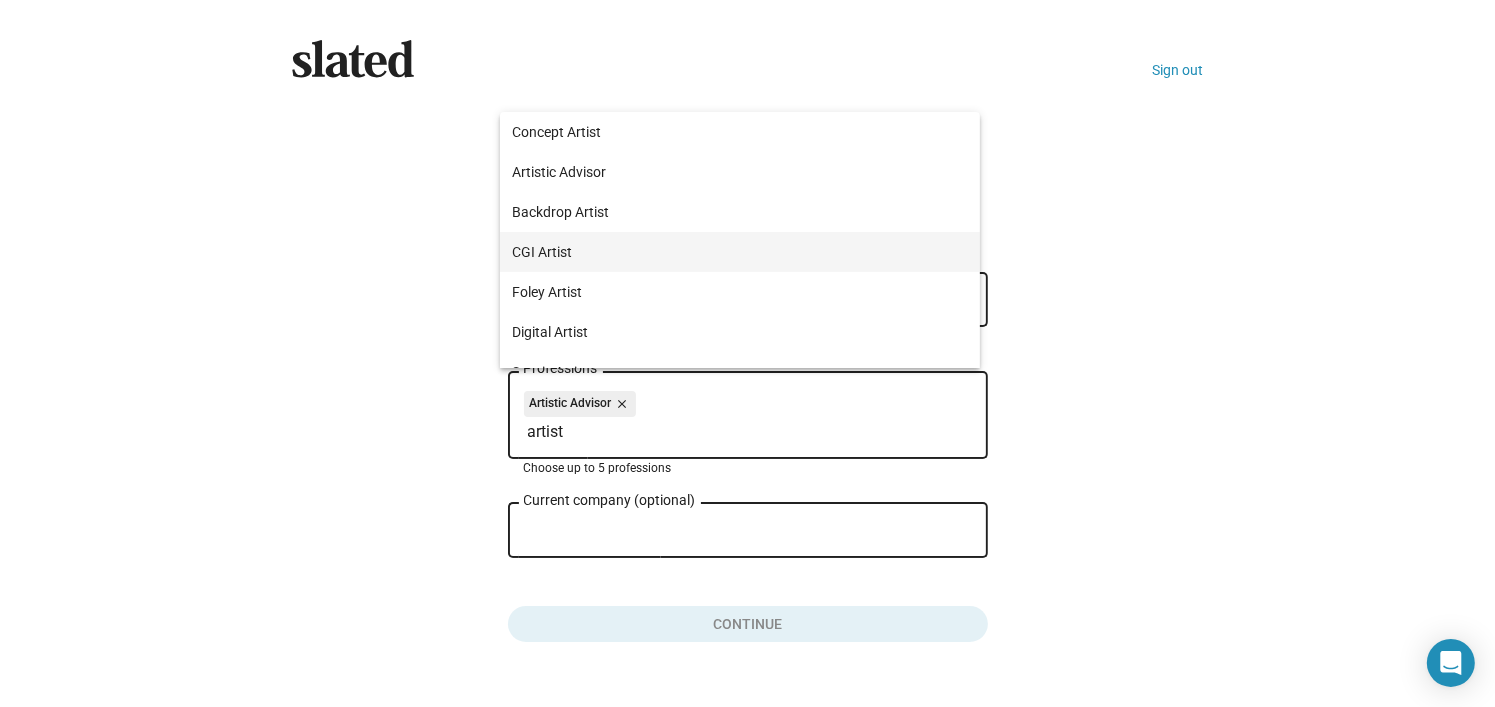 type on "artist" 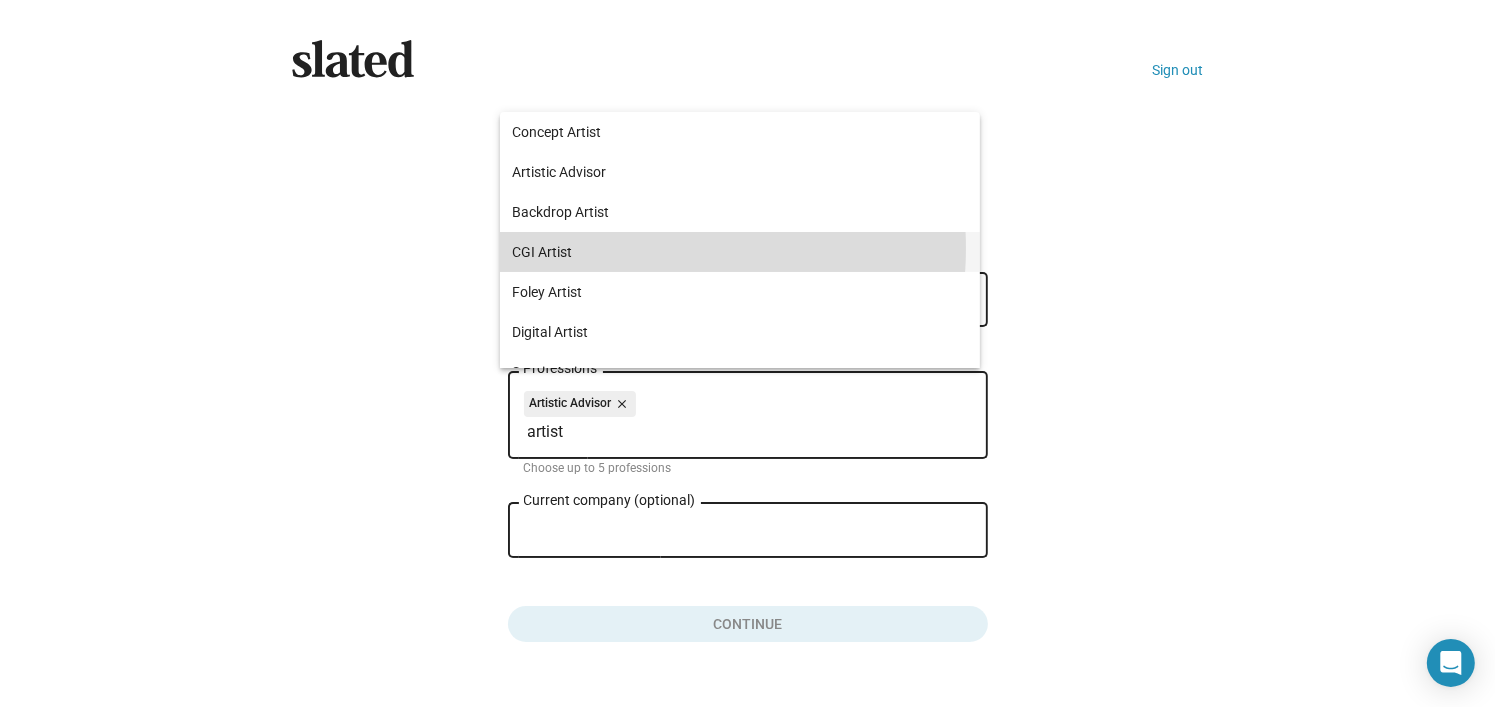 click on "CGI Artist" at bounding box center [740, 252] 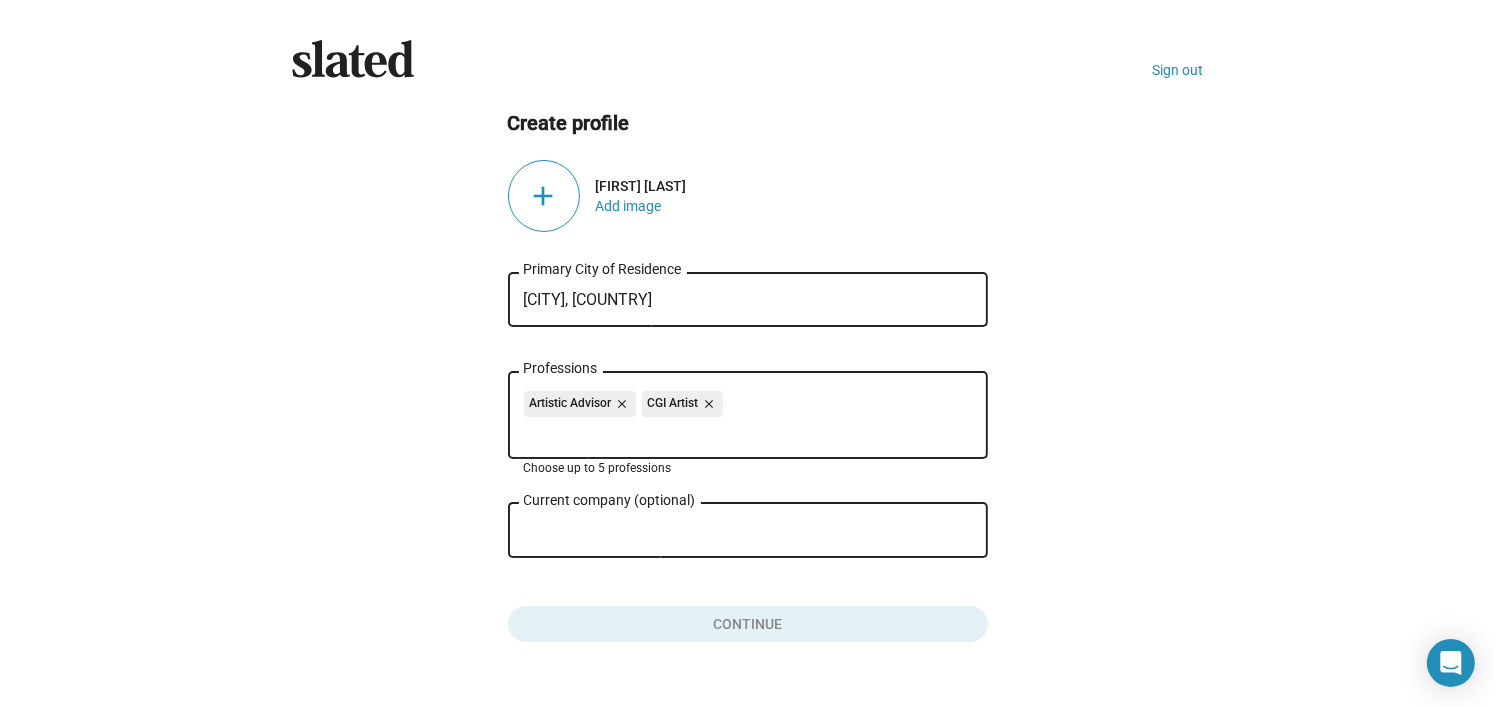 click on "Professions" at bounding box center [752, 432] 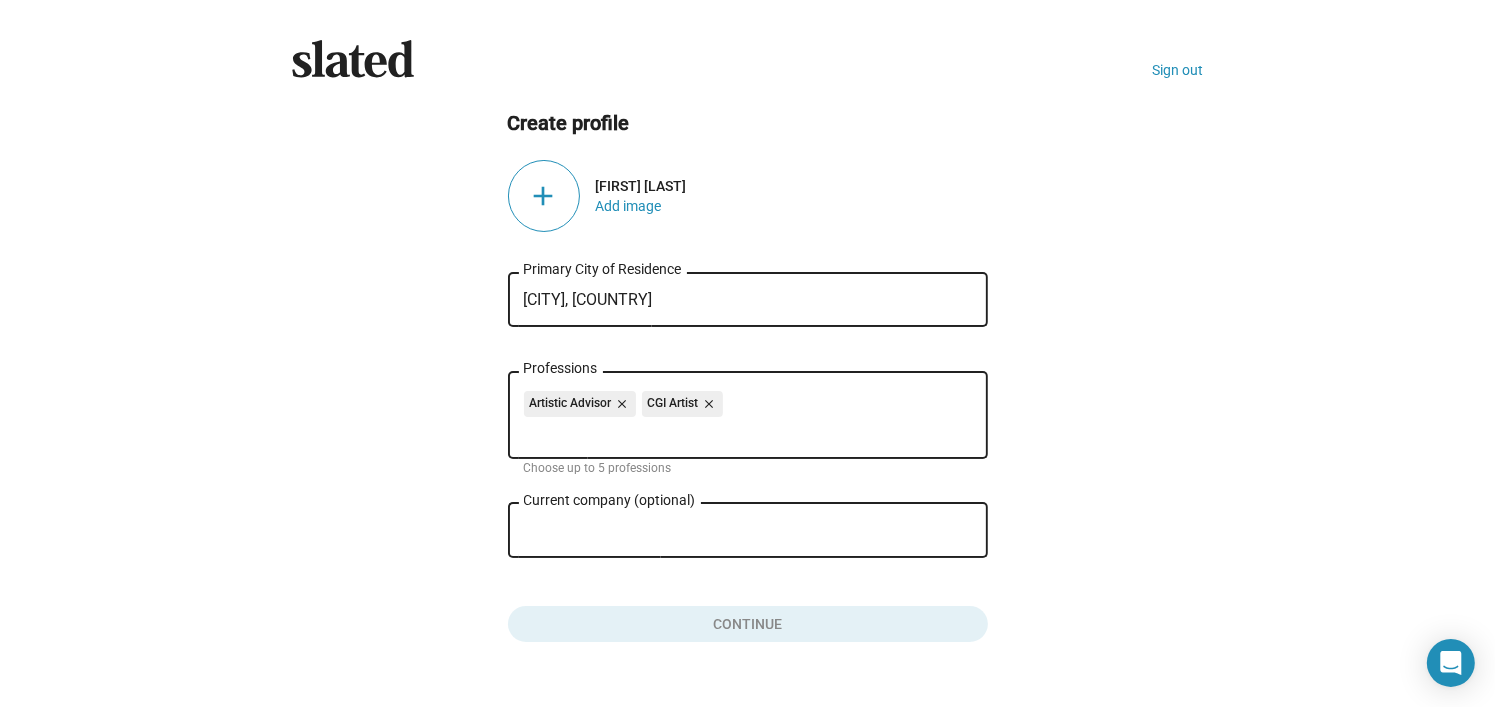 click on "Current company (optional)" at bounding box center (734, 531) 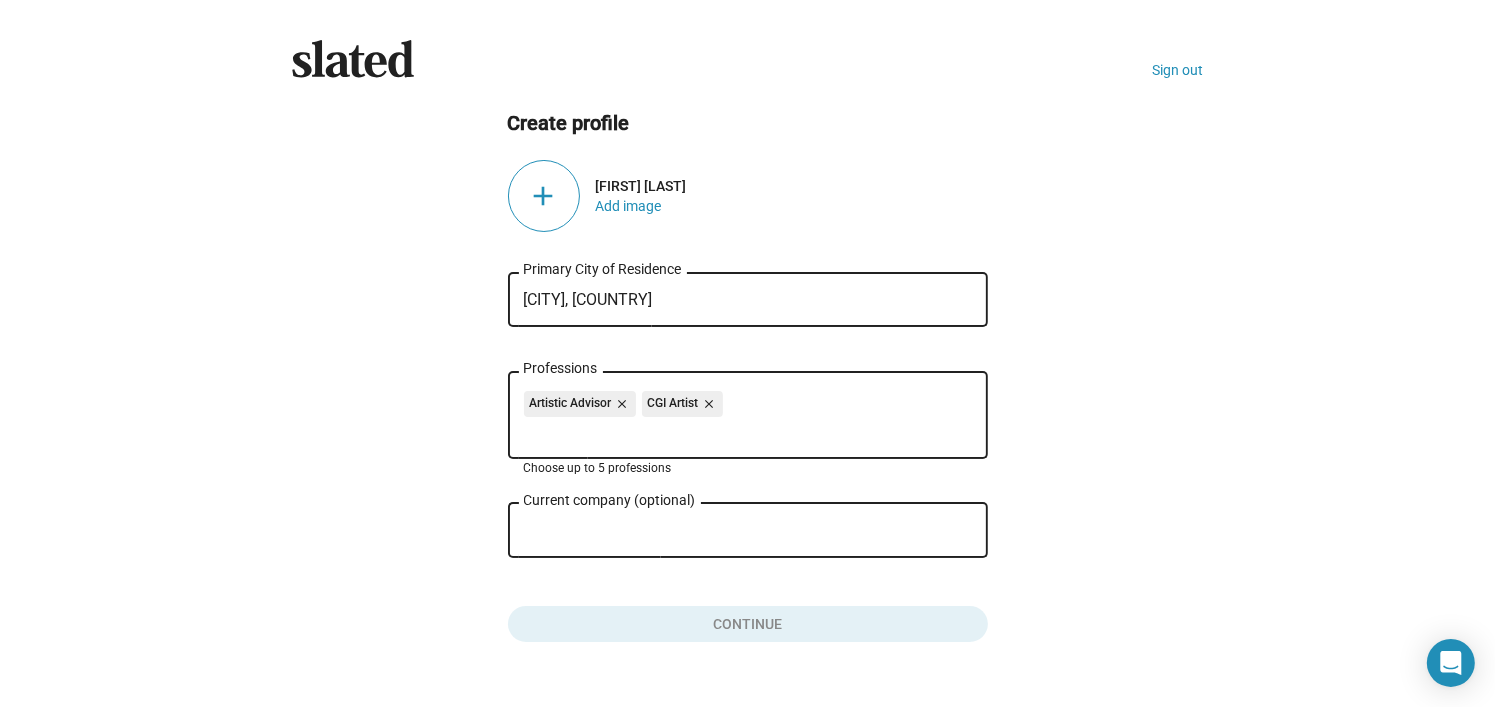 click on "Professions" at bounding box center (752, 432) 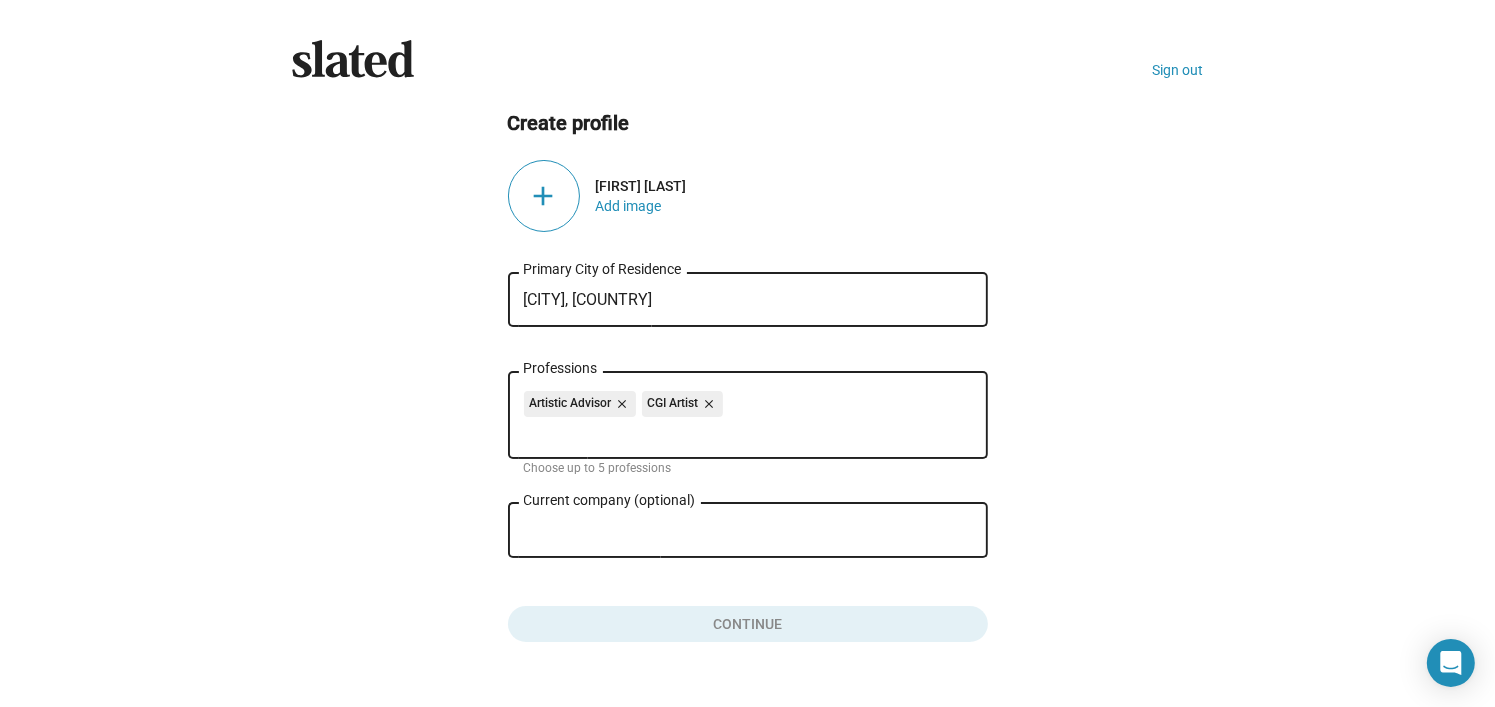 click on "add" 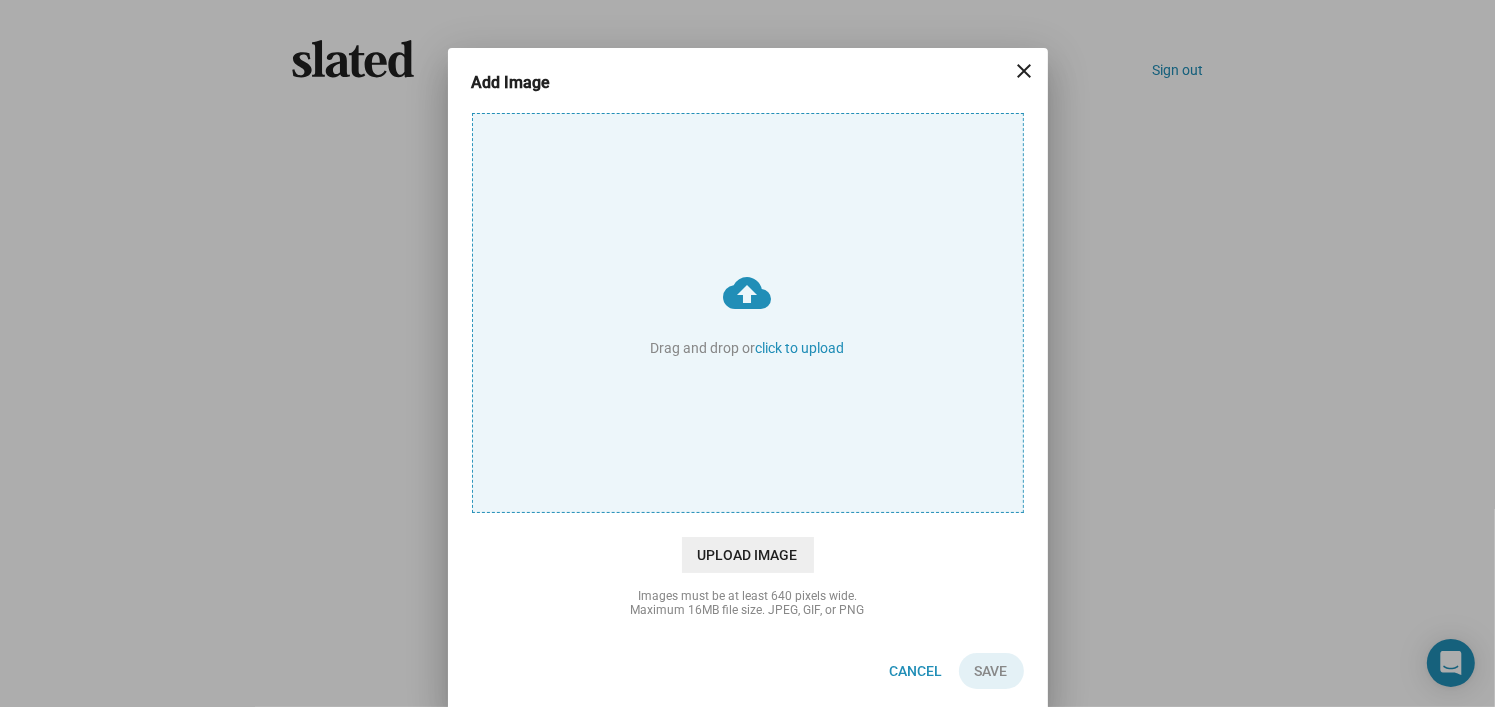click on "cloud_upload Drag and drop or  click to upload" at bounding box center [748, 313] 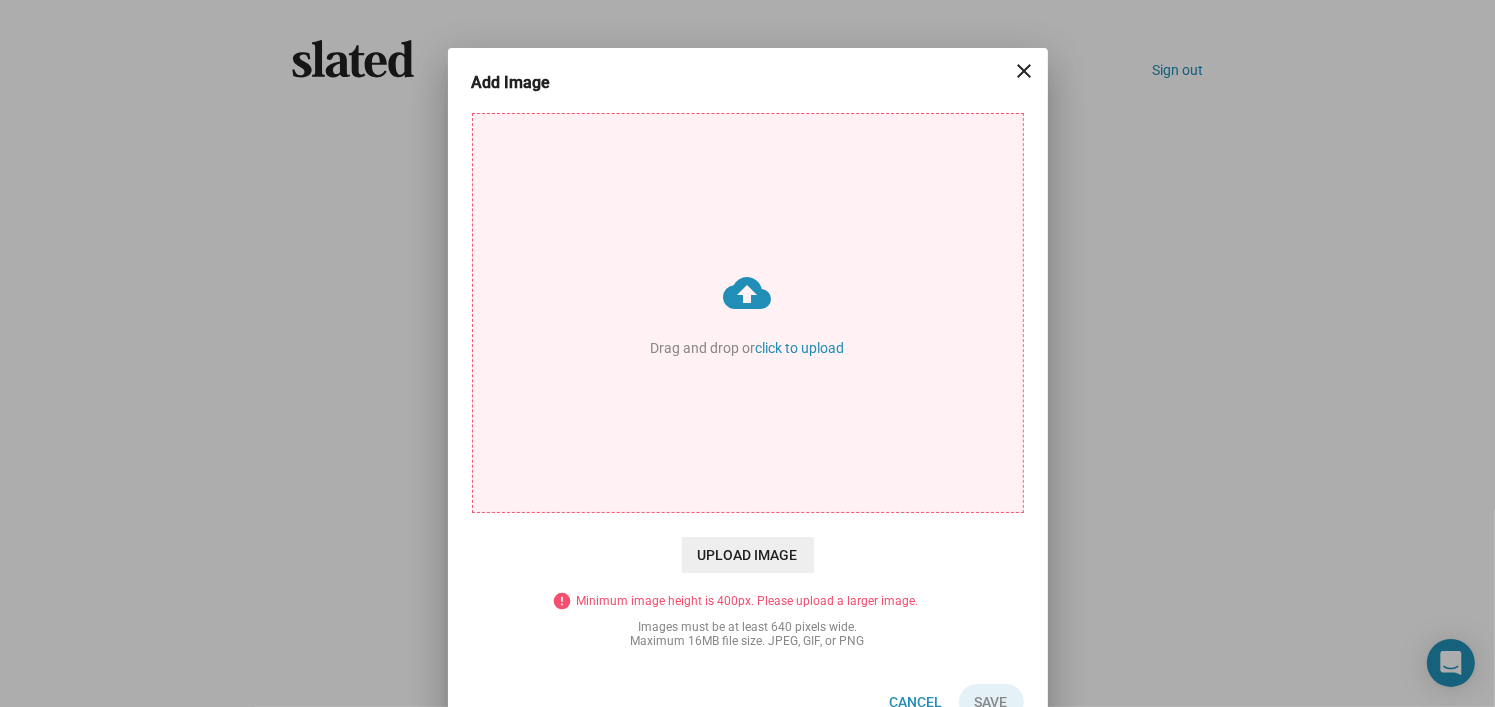 click on "cloud_upload Drag and drop or  click to upload" at bounding box center (748, 313) 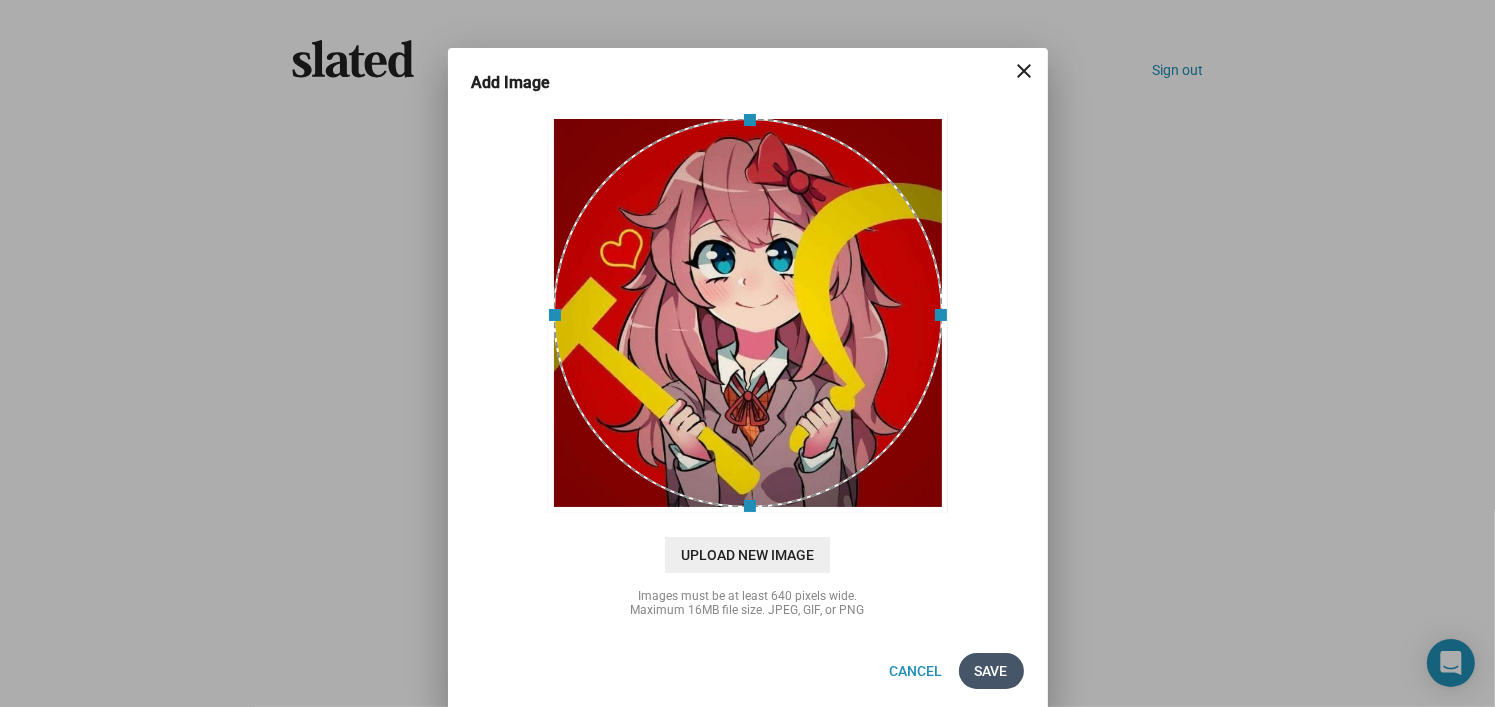 click on "Save" 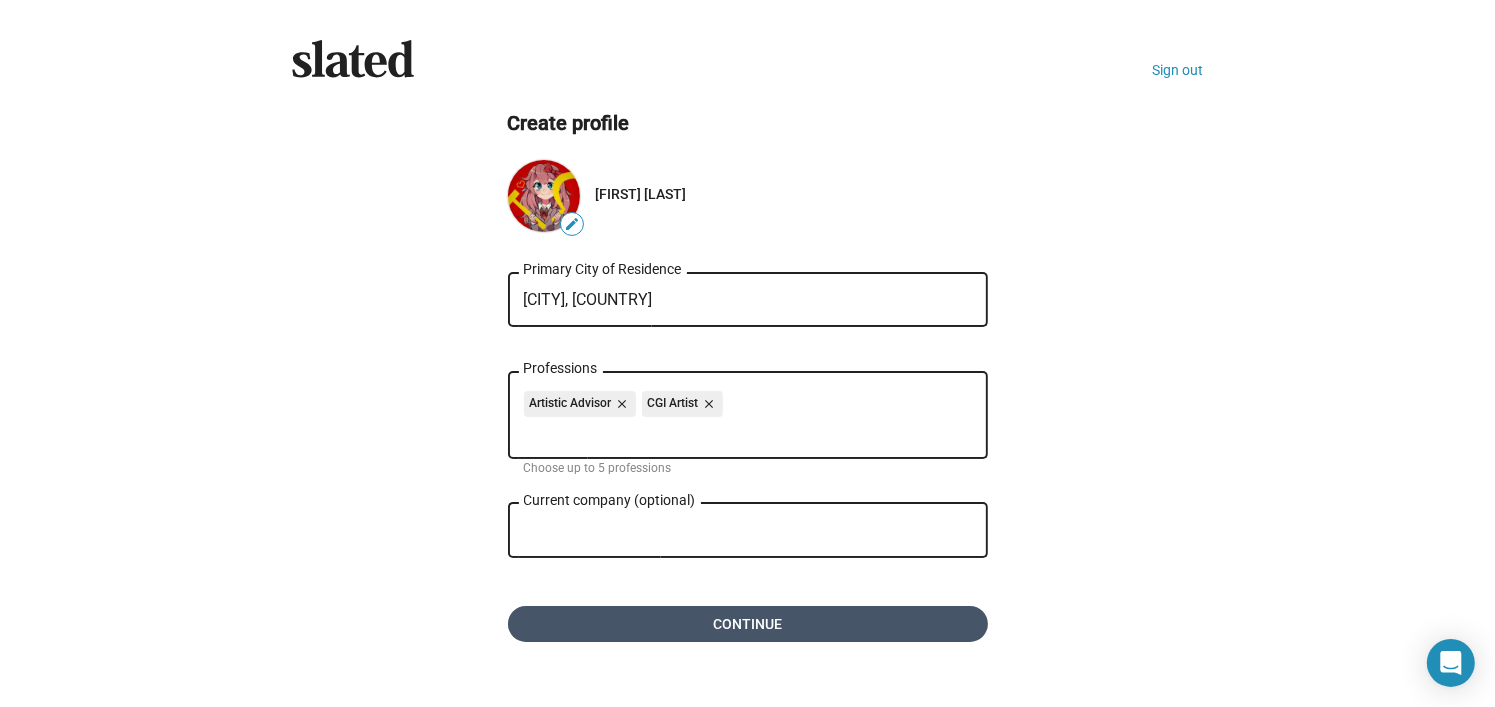 click on "Continue" 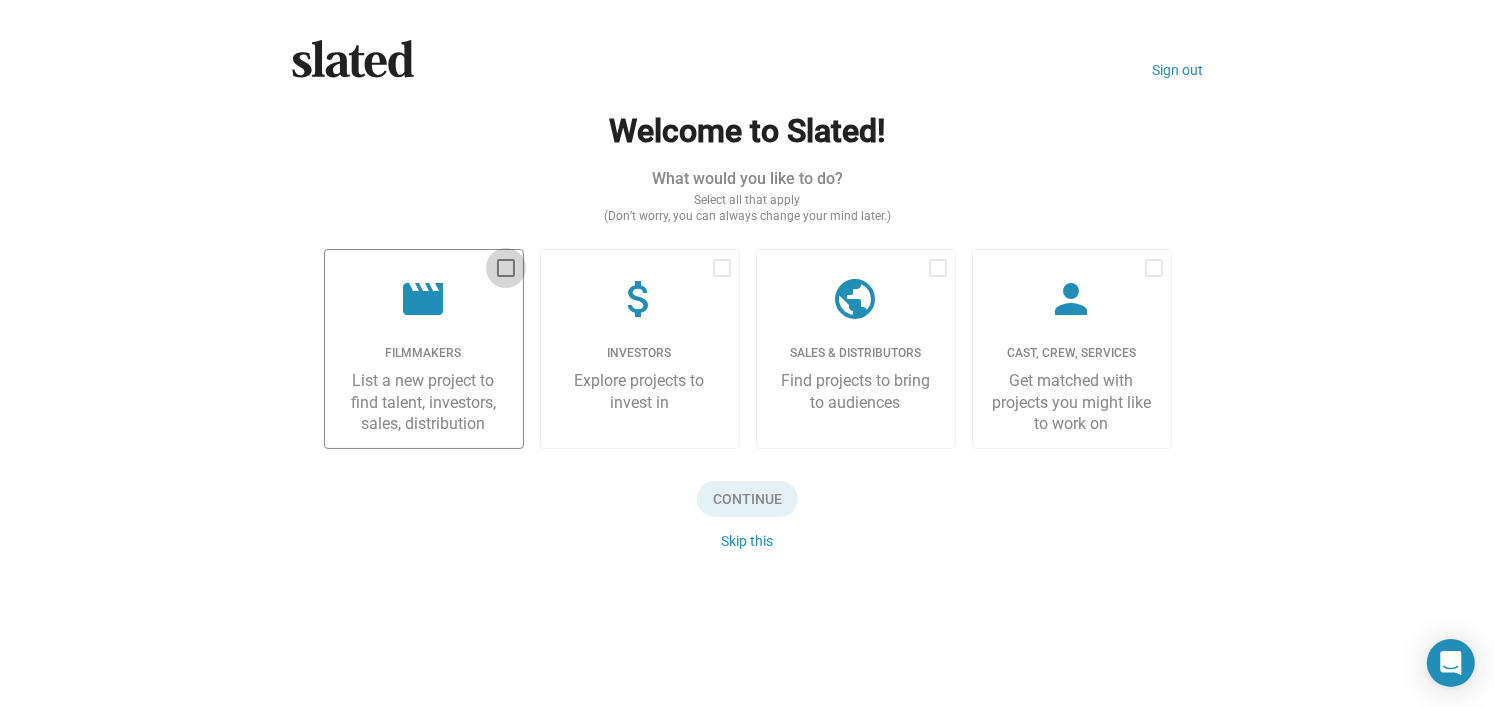 click at bounding box center (506, 268) 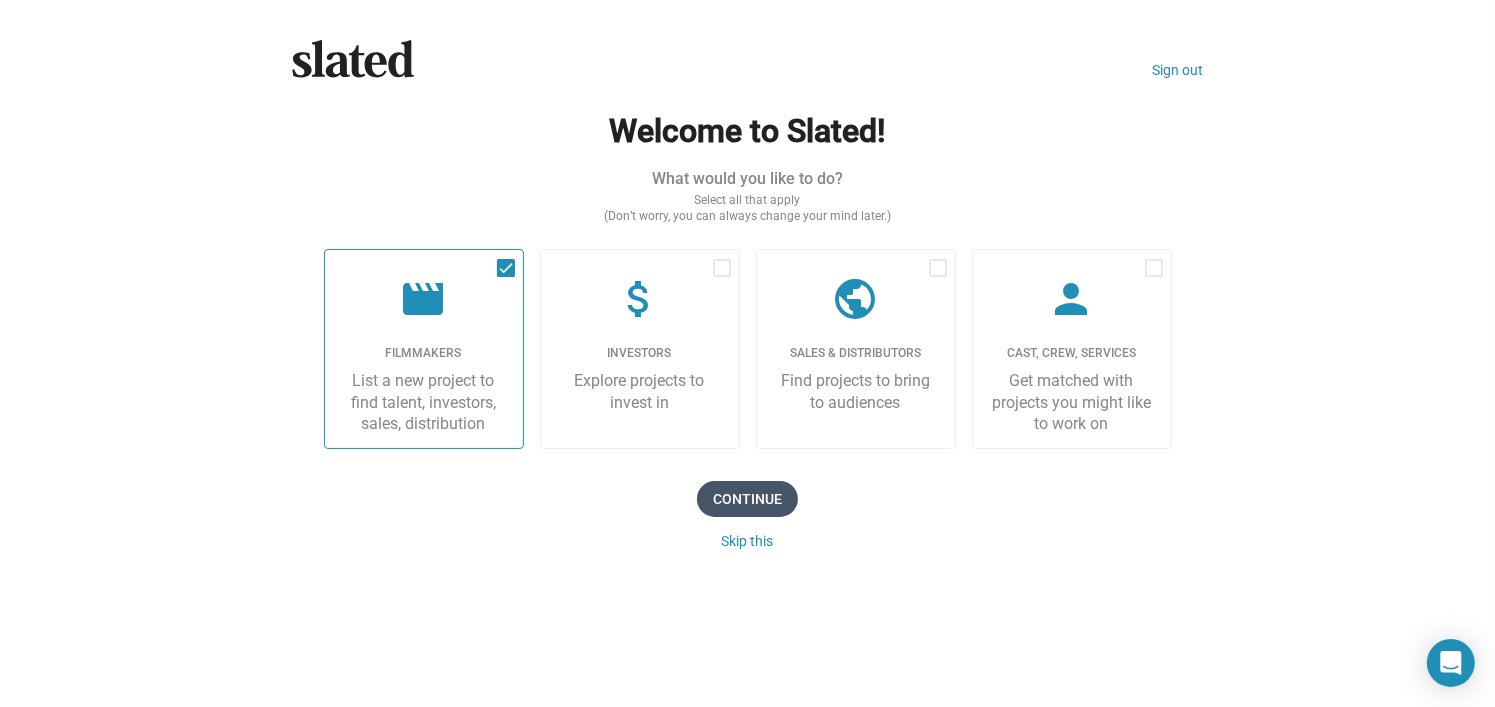 click on "Continue" 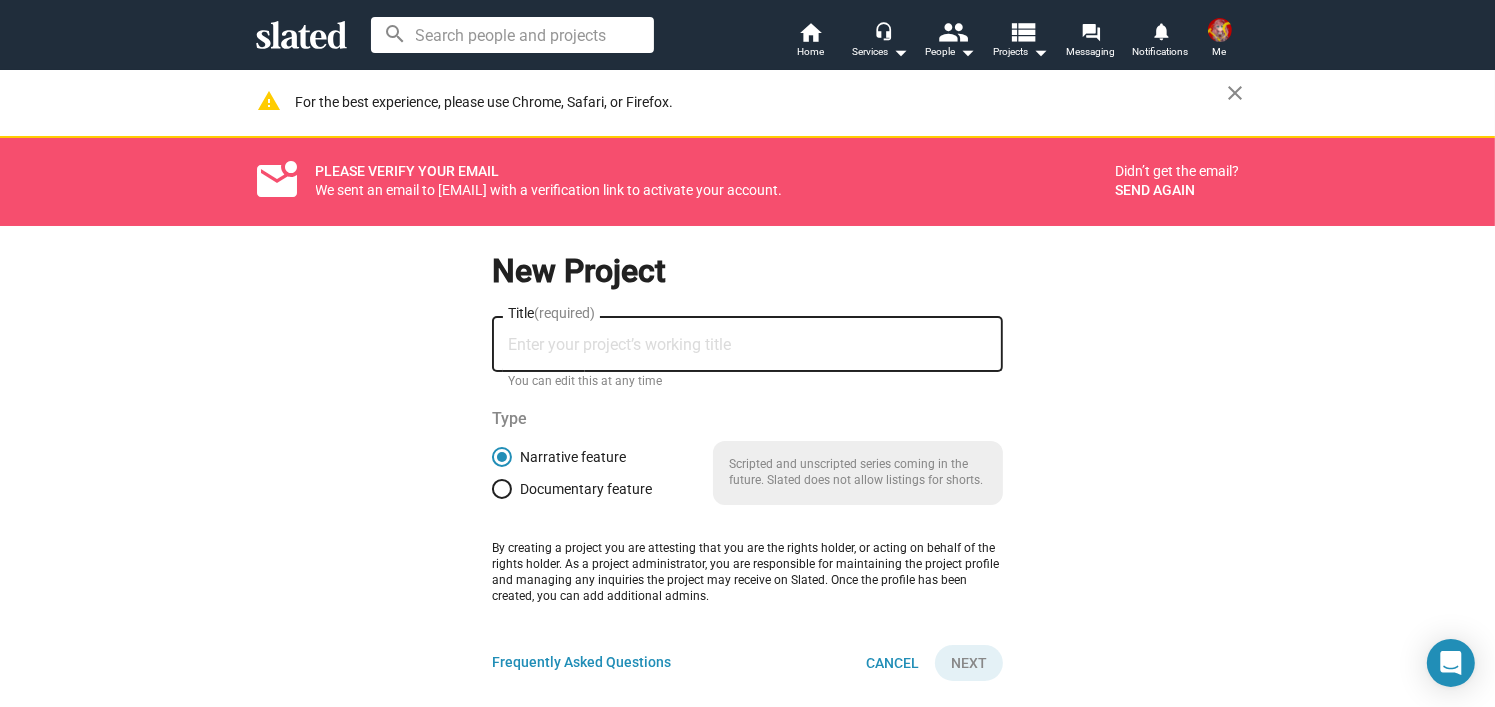 click on "Send again" 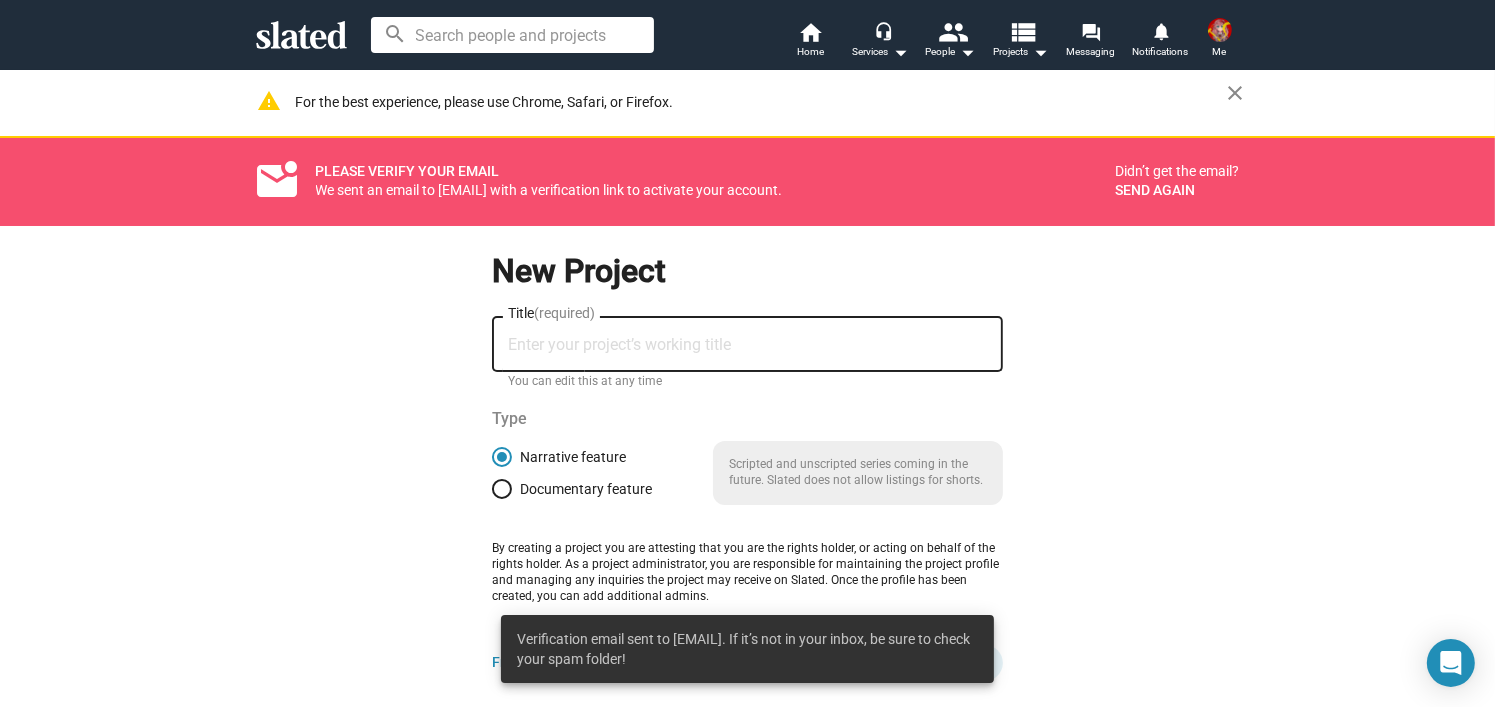 click on "Send again" 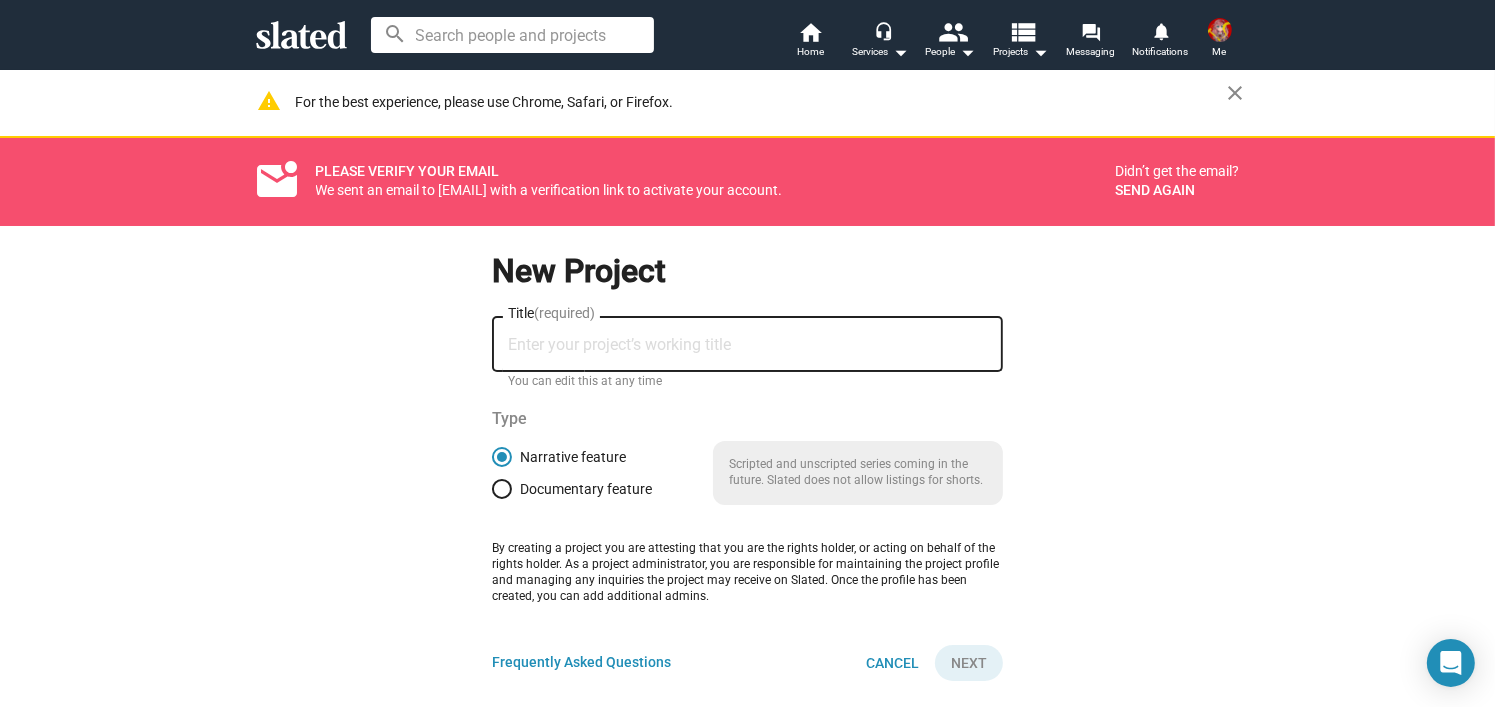 click on "Send again" 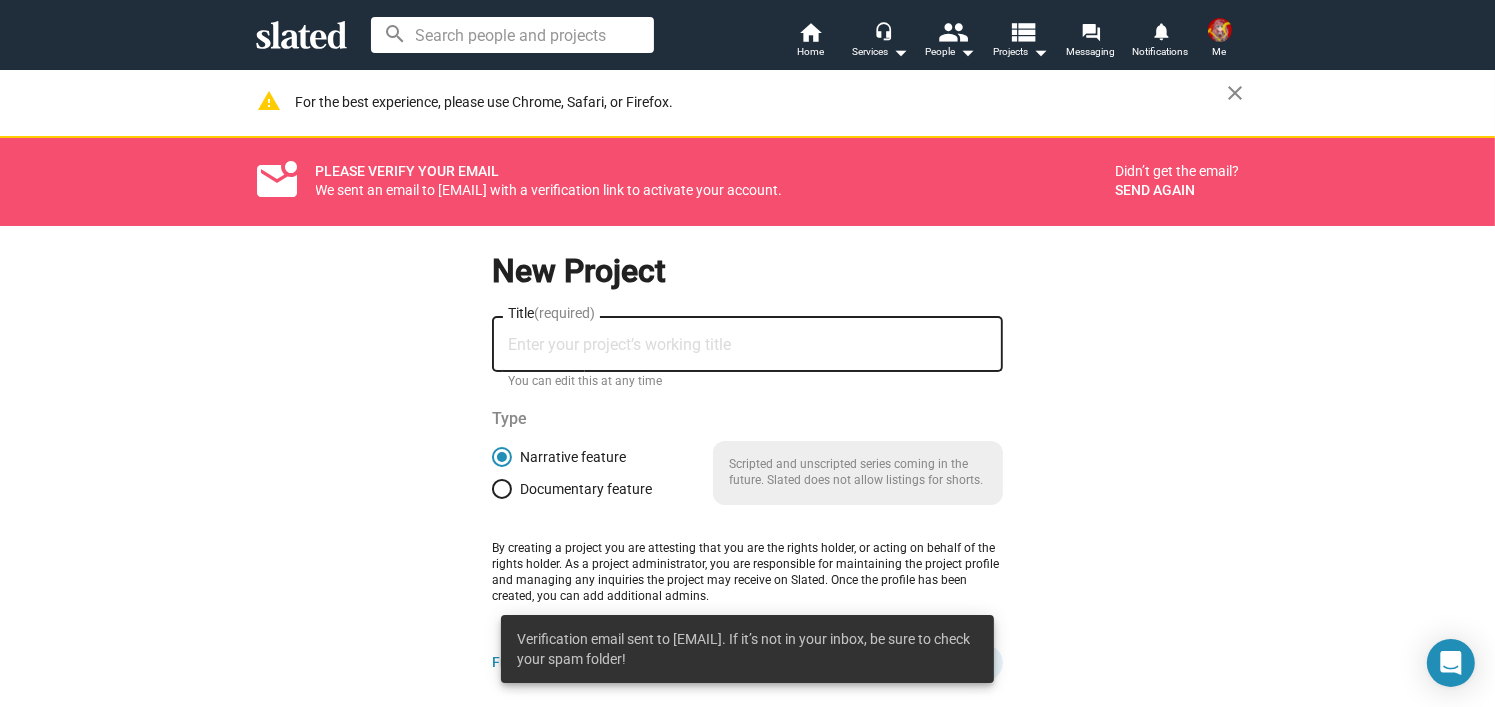 click on "Send again" 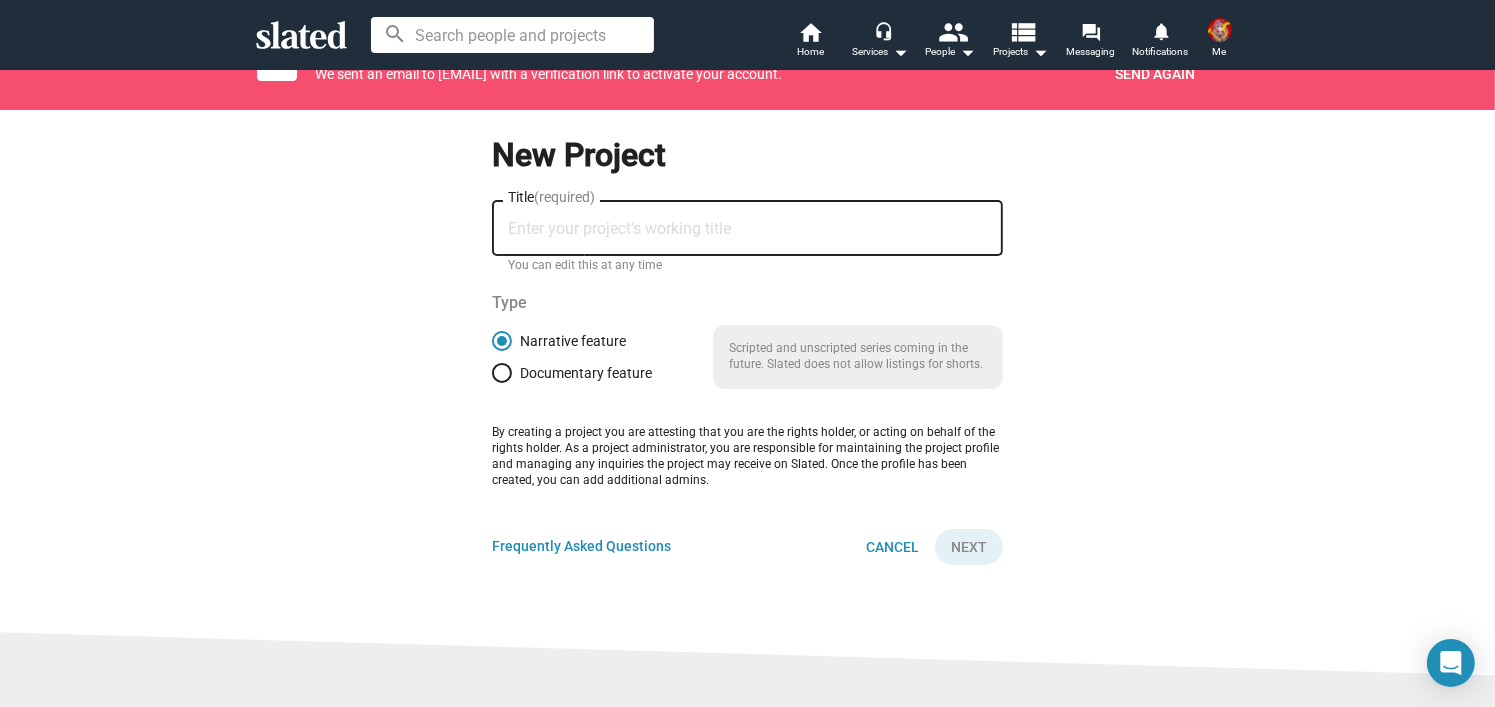 scroll, scrollTop: 116, scrollLeft: 0, axis: vertical 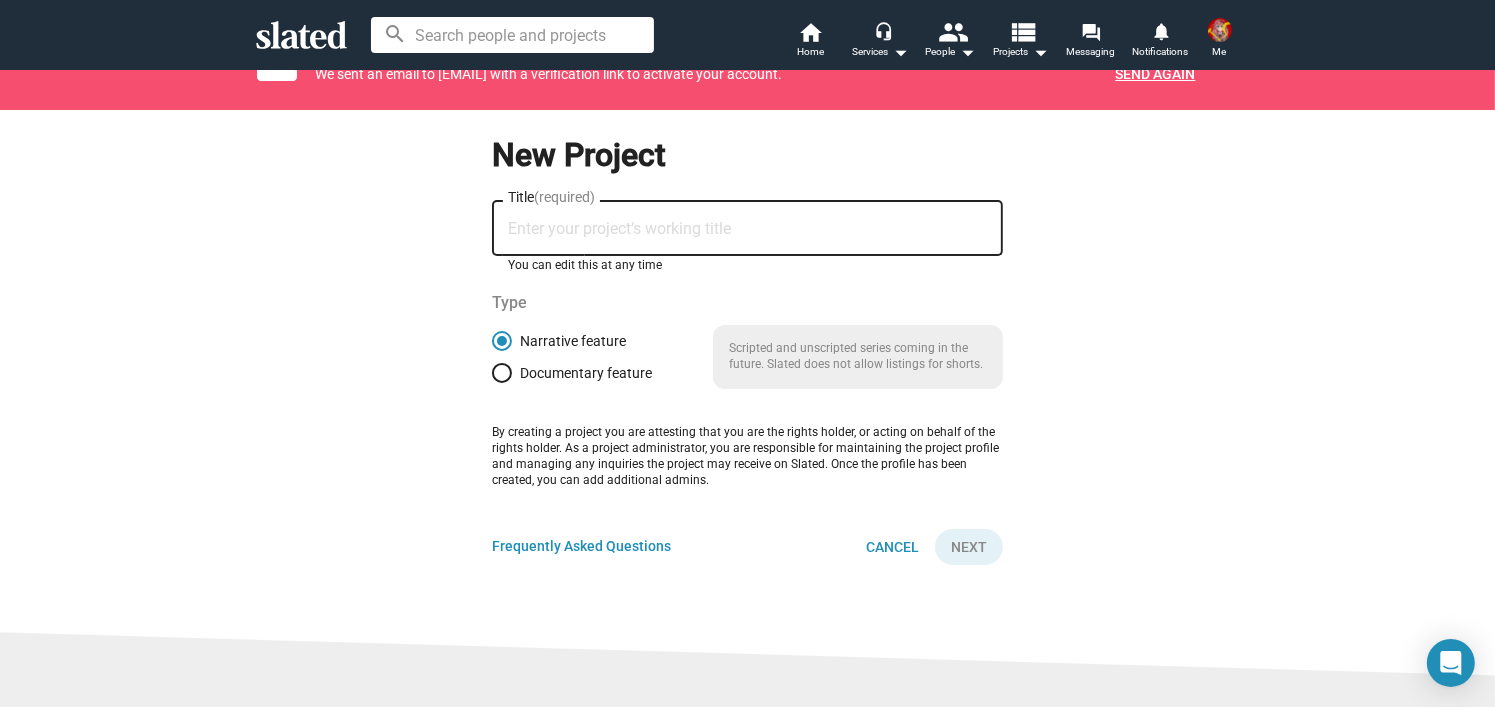 click on "Title  (required)" at bounding box center [747, 229] 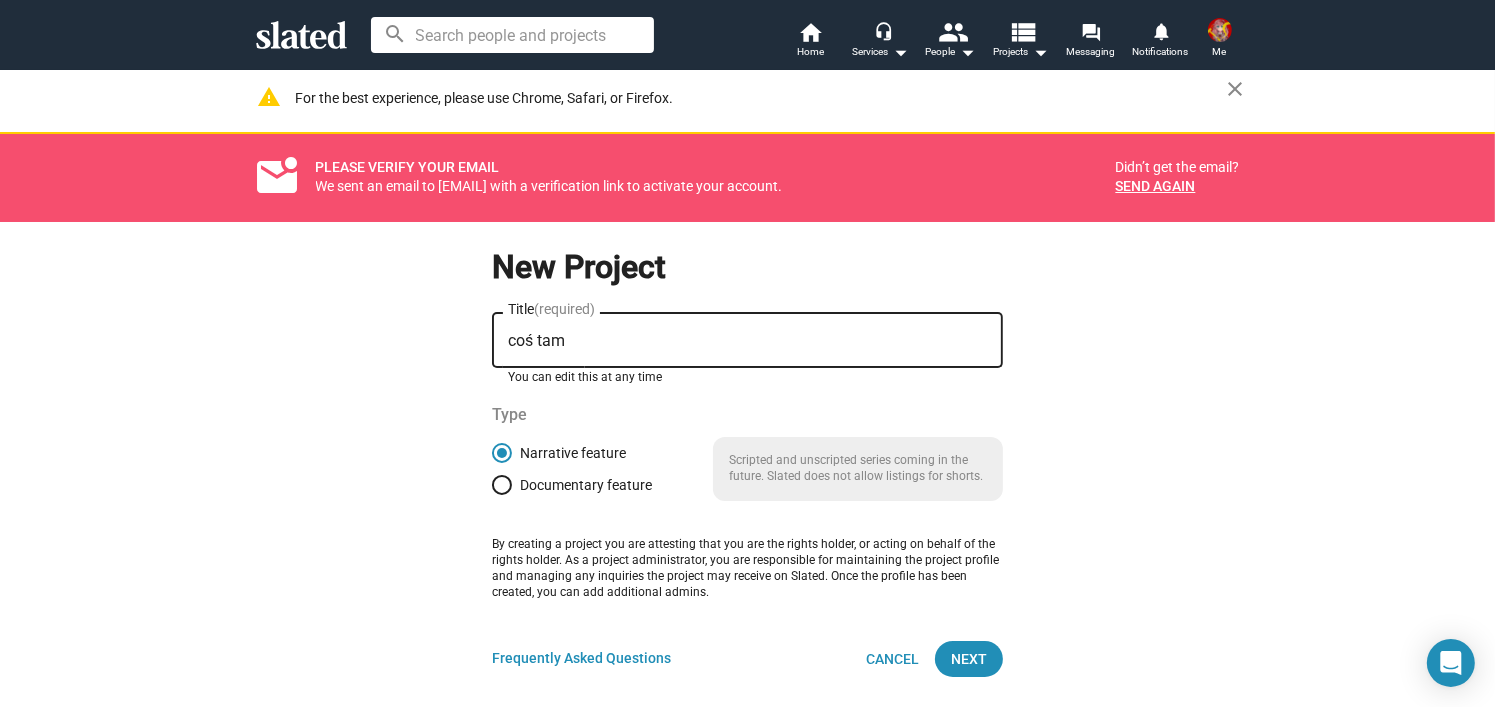 scroll, scrollTop: 0, scrollLeft: 0, axis: both 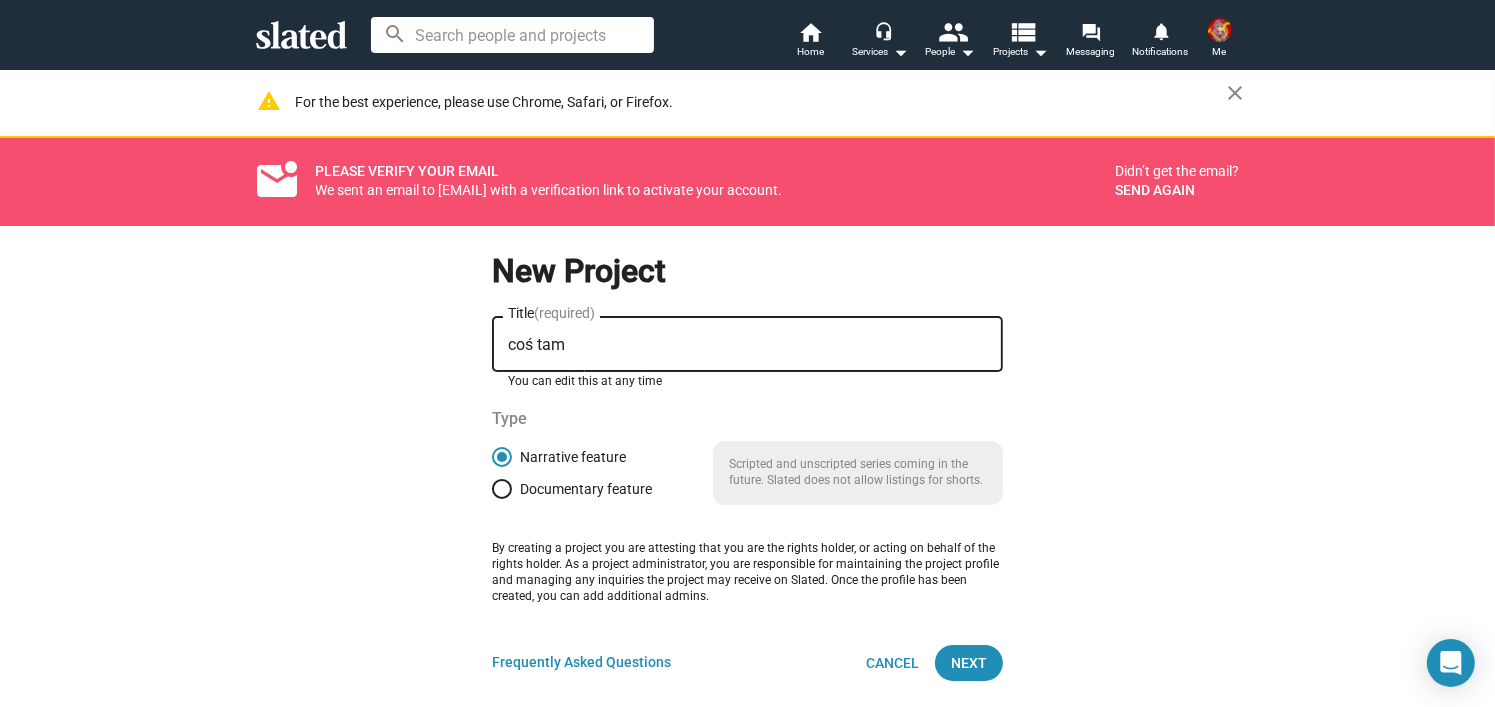 type on "coś tam" 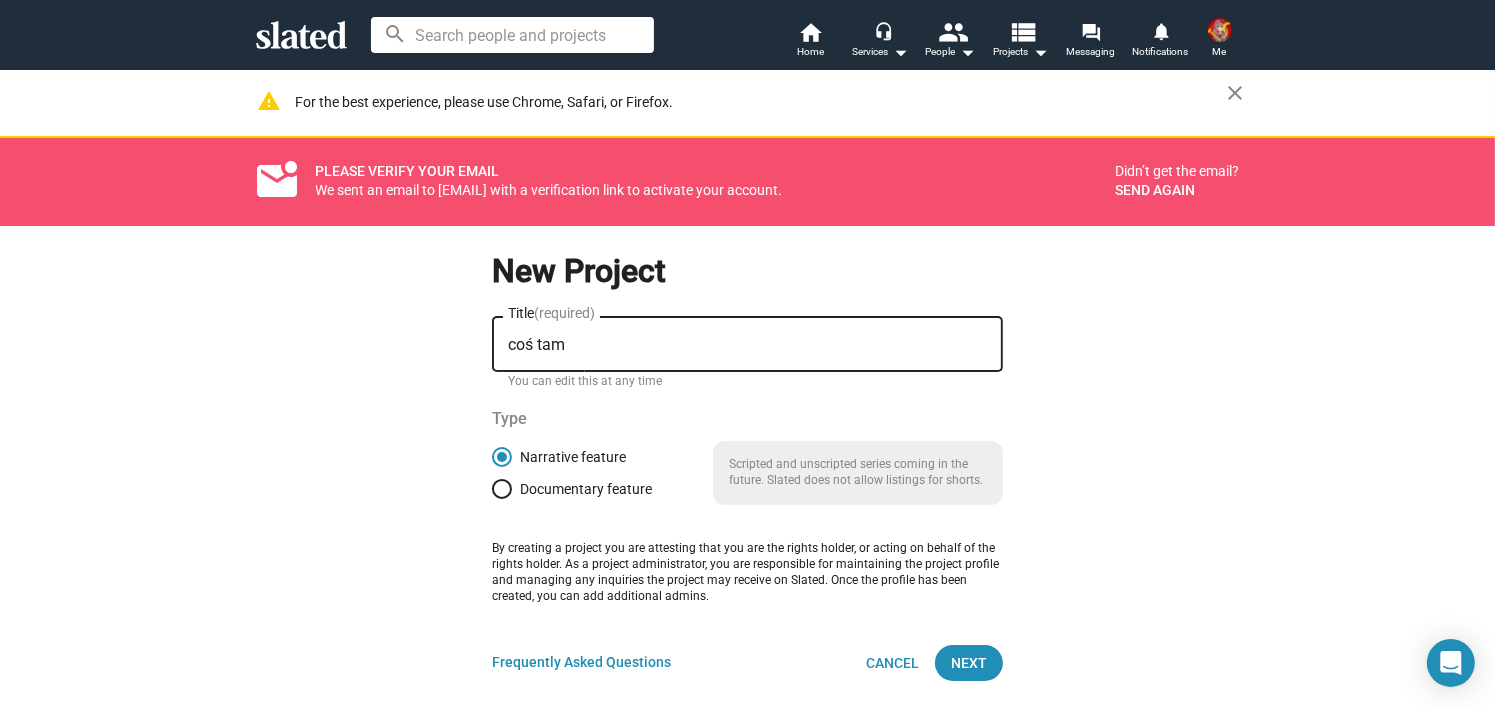 click on "Send again" 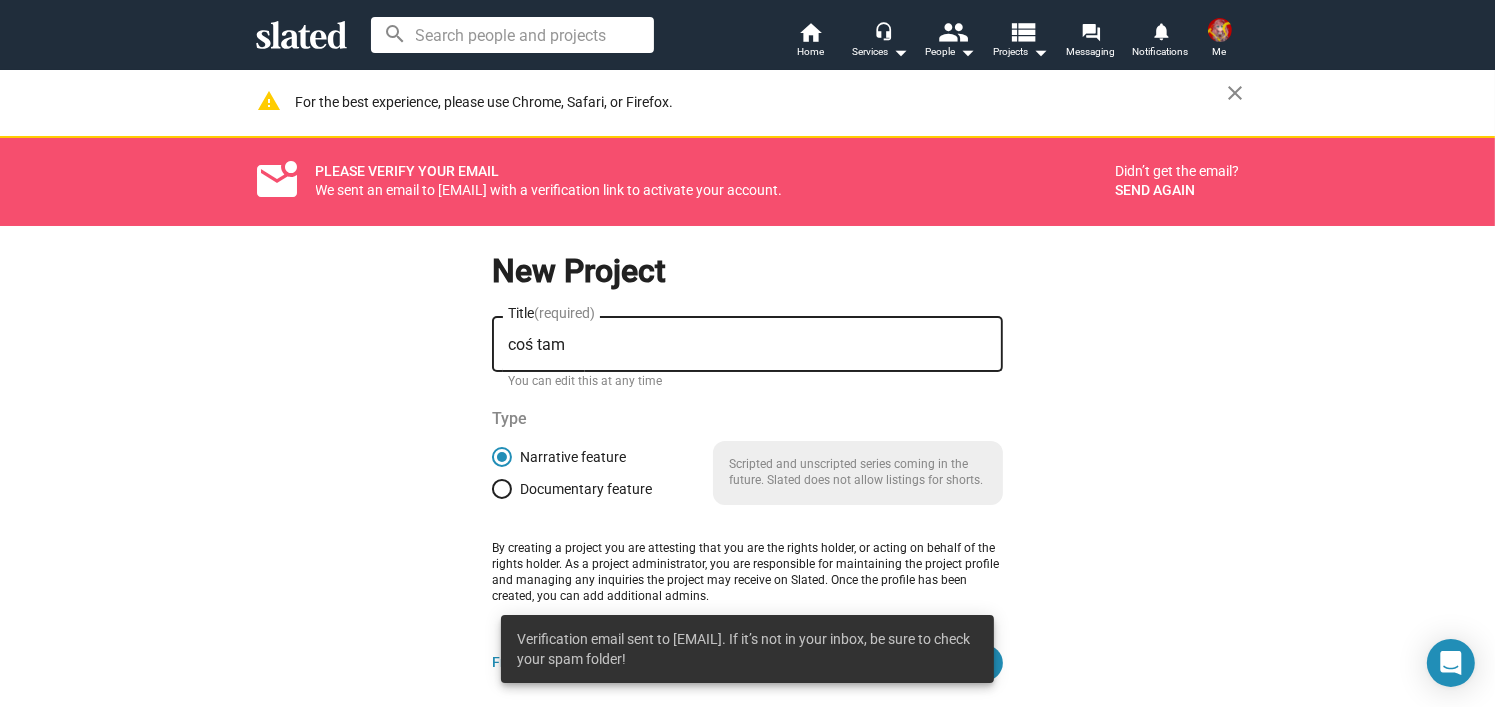 click on "Send again" 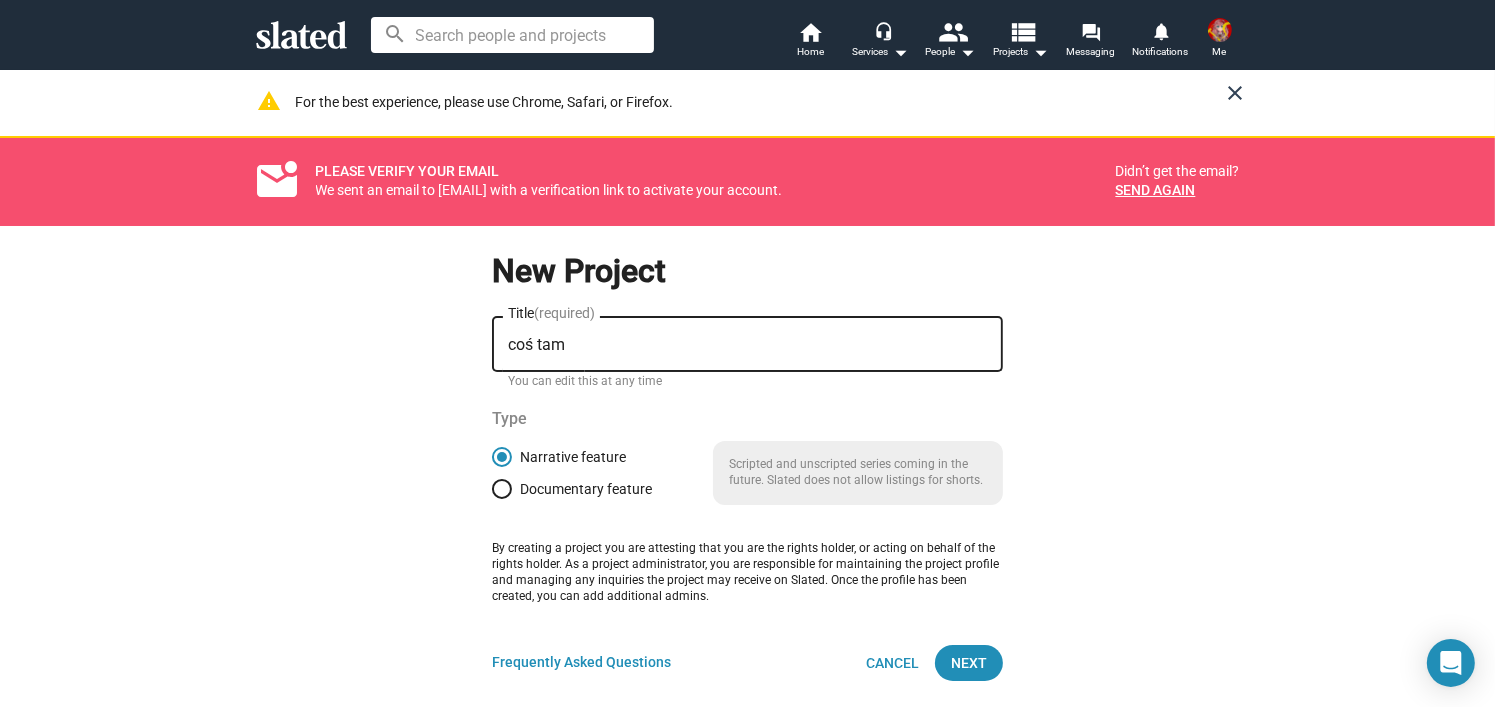 click on "close" at bounding box center (1236, 93) 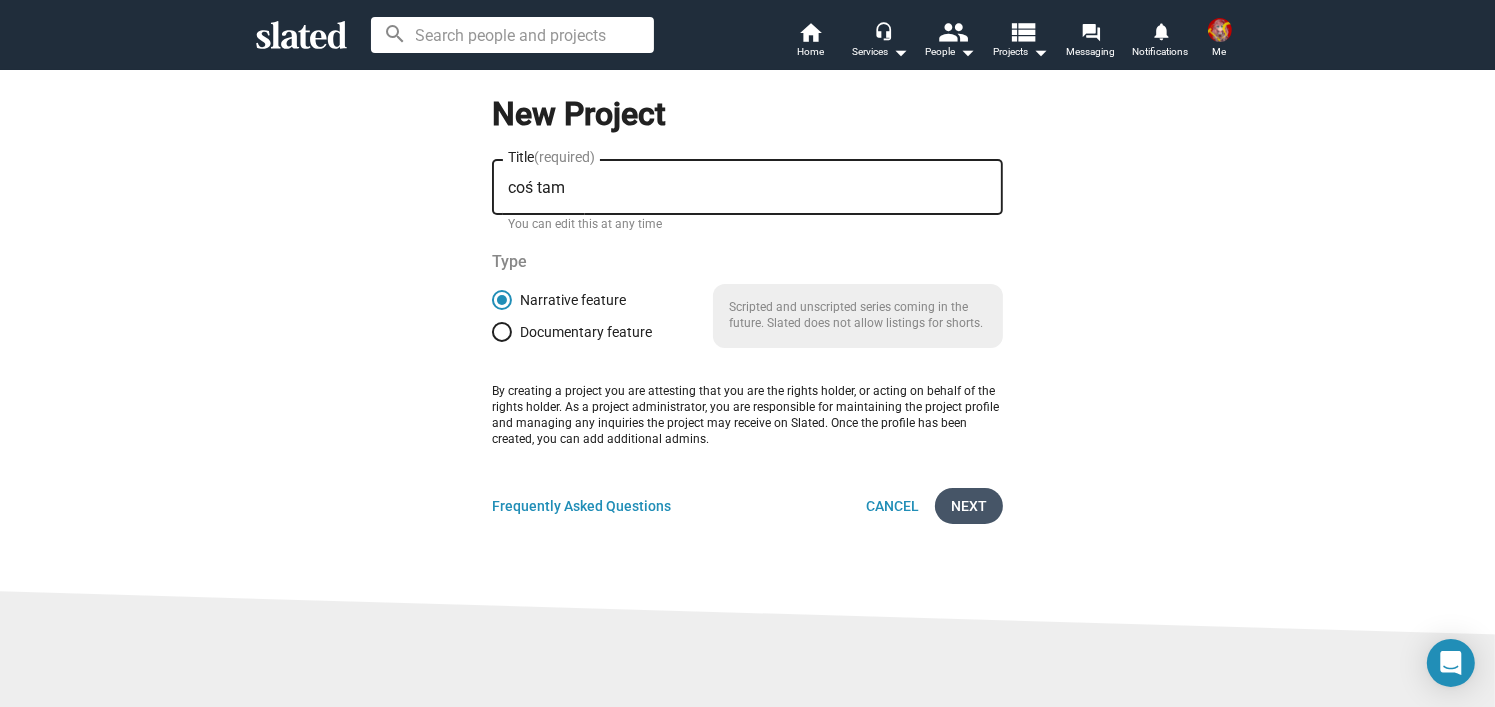 click on "Next" 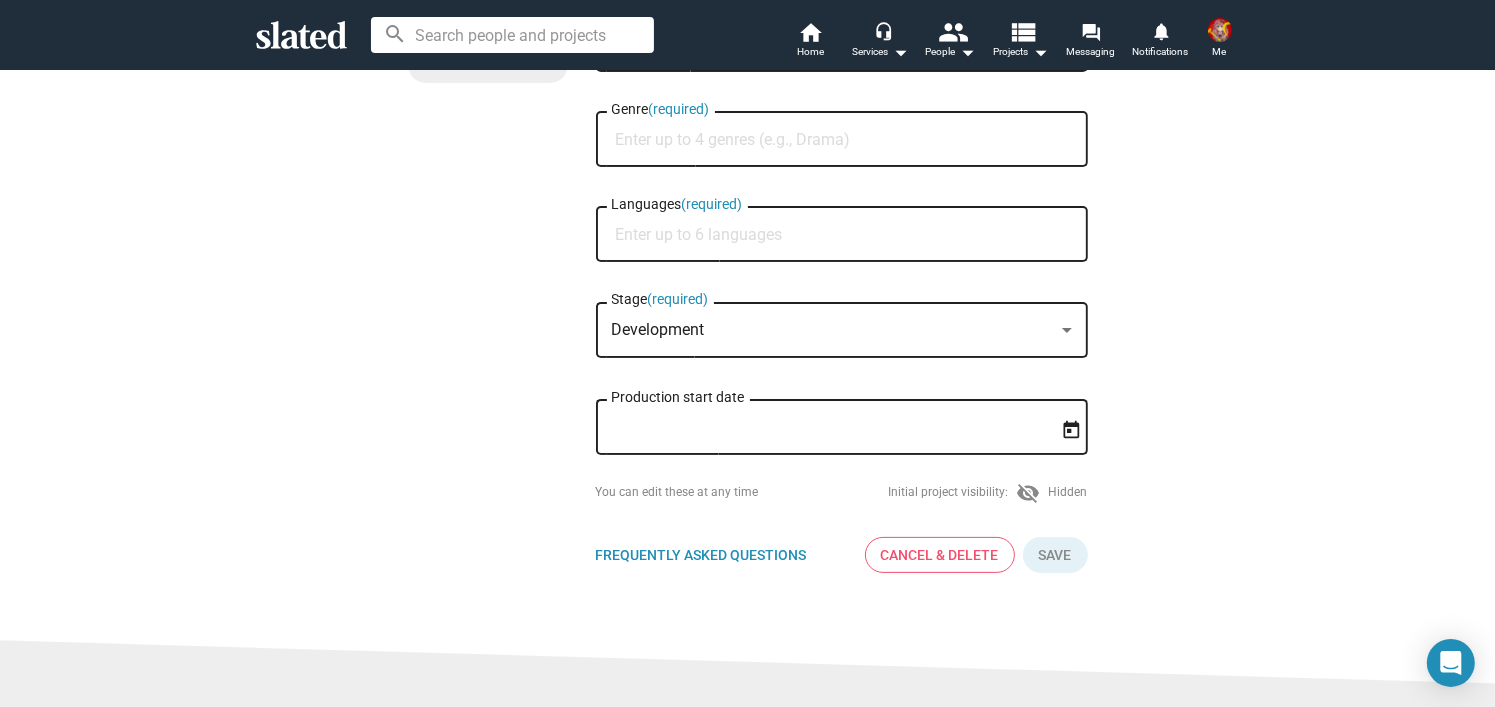 scroll, scrollTop: 0, scrollLeft: 0, axis: both 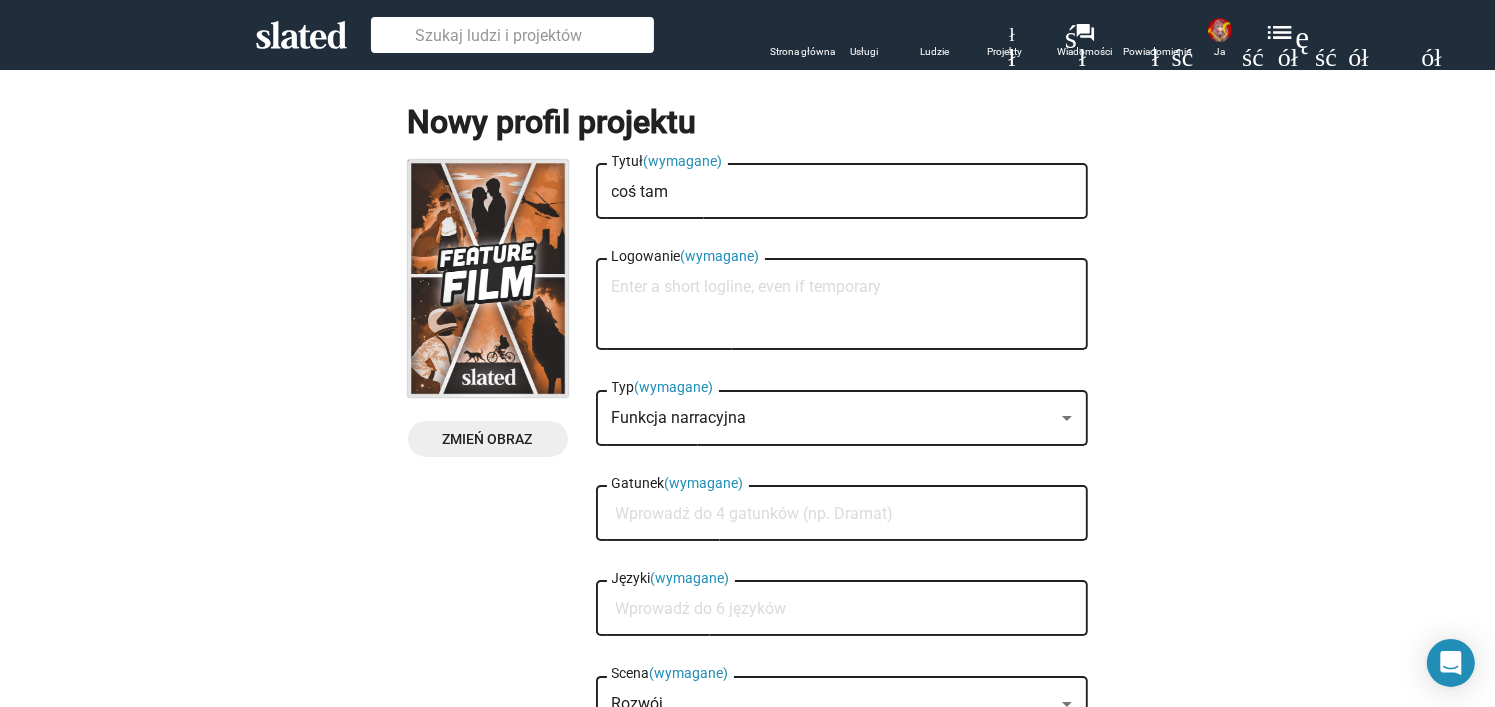 click on "Nowy profil projektu  Zmień obraz   Zmień obraz  coś tam Tytuł  (wymagane) Logowanie  (wymagane) Funkcja narracyjna Typ  (wymagane) Gatunek  (wymagane) Języki  (wymagane) Rozwój Scena  (wymagane) Data rozpoczęcia produkcji Możesz je edytować w dowolnym momencie  Początkowa widoczność projektu:  widoczność_wył.  Ukryty  Często Zadawane Pytania FAQ Anuluj i usuń Zapisz" 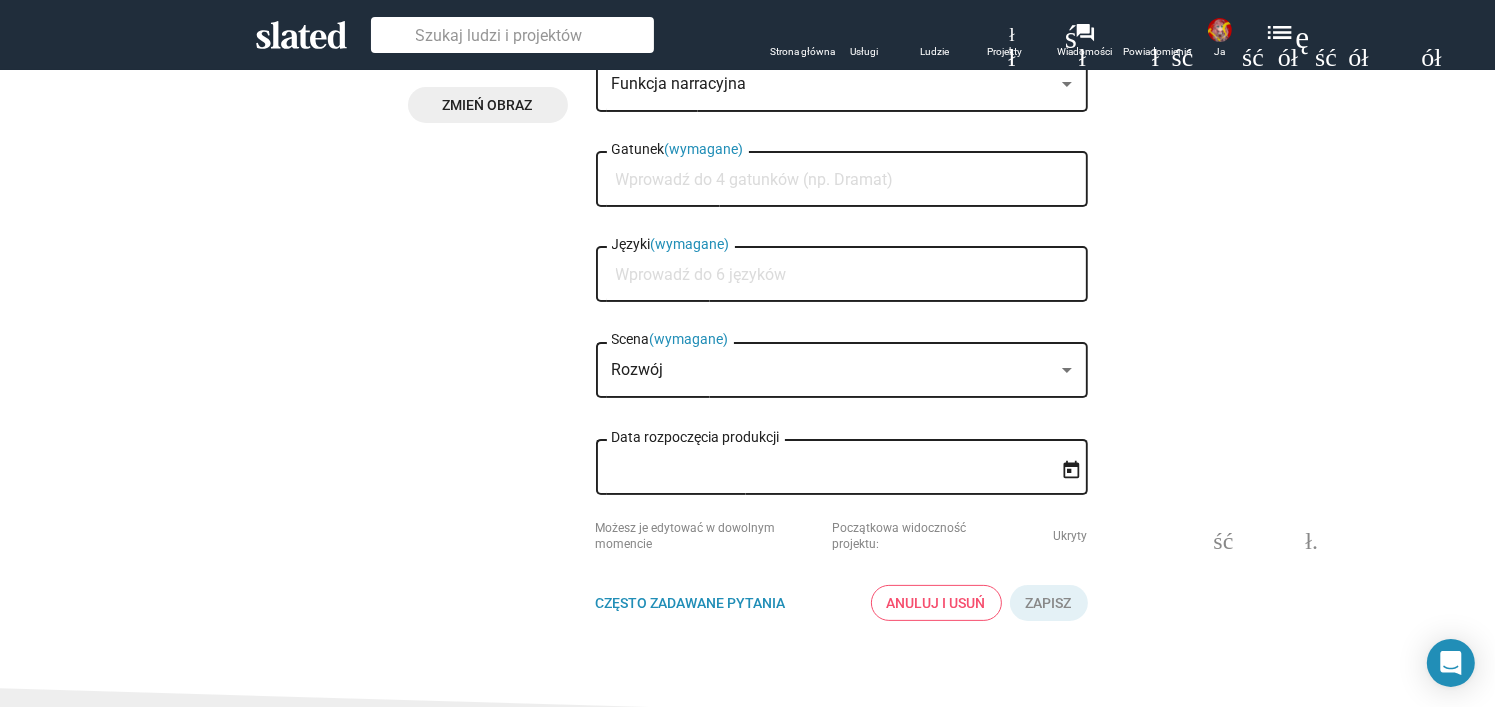 scroll, scrollTop: 364, scrollLeft: 0, axis: vertical 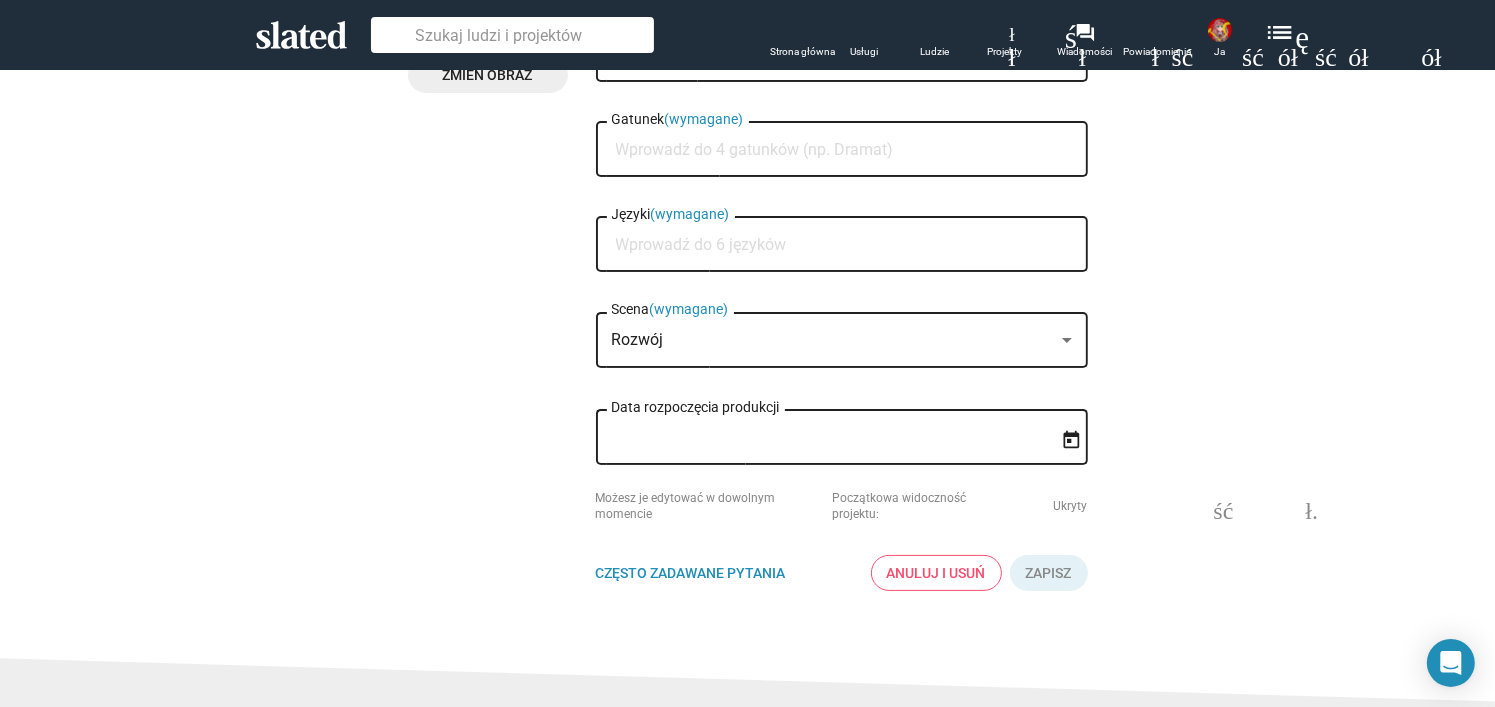 click on "Anuluj i usuń" 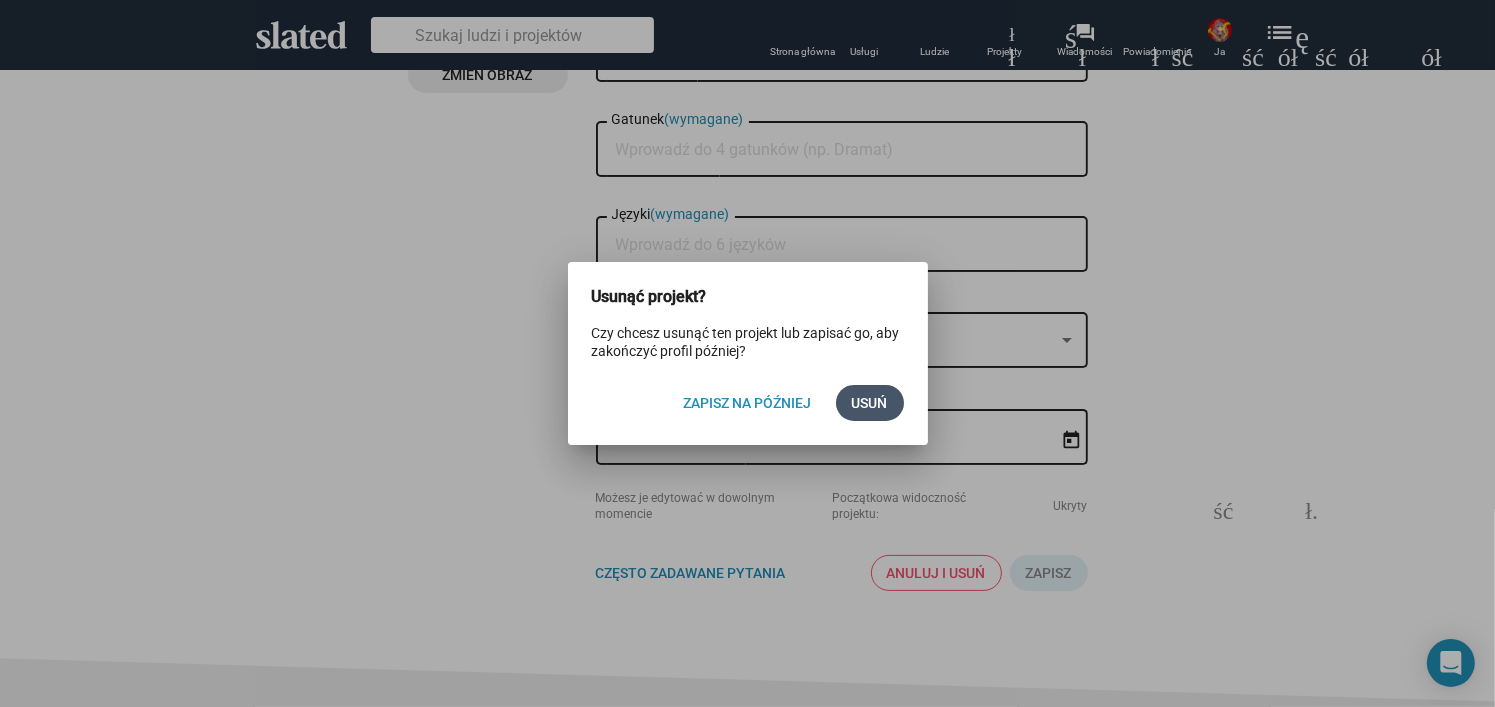 click on "Usuń" at bounding box center (870, 403) 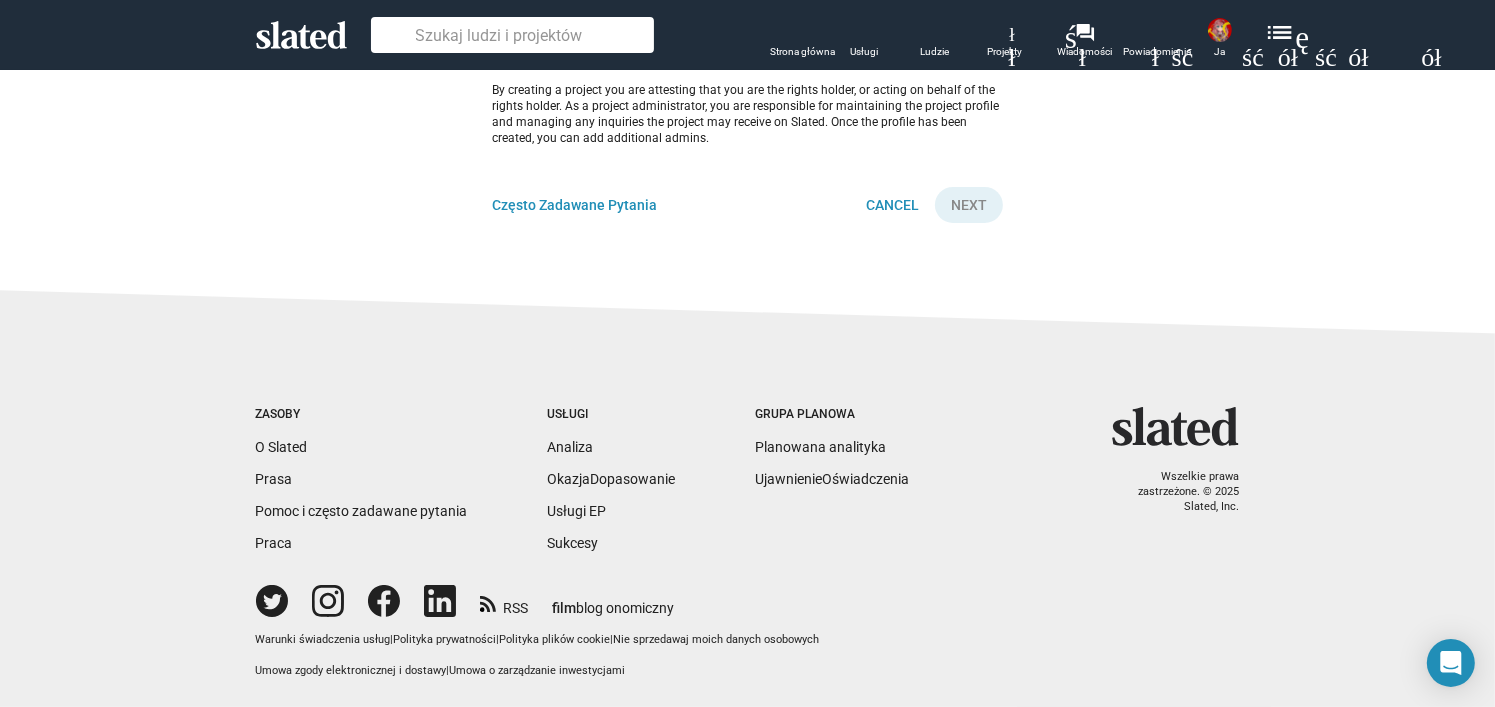 scroll, scrollTop: 0, scrollLeft: 0, axis: both 